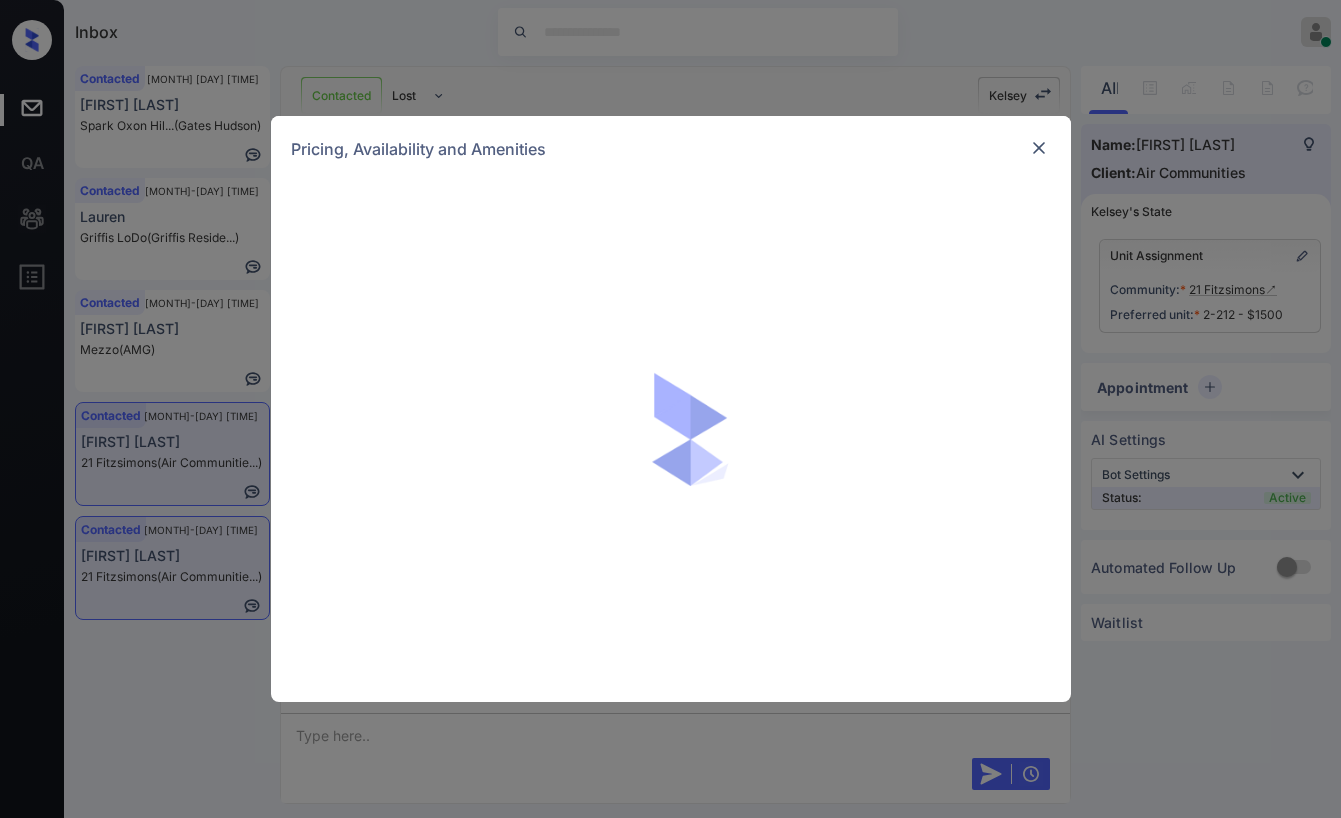 scroll, scrollTop: 0, scrollLeft: 0, axis: both 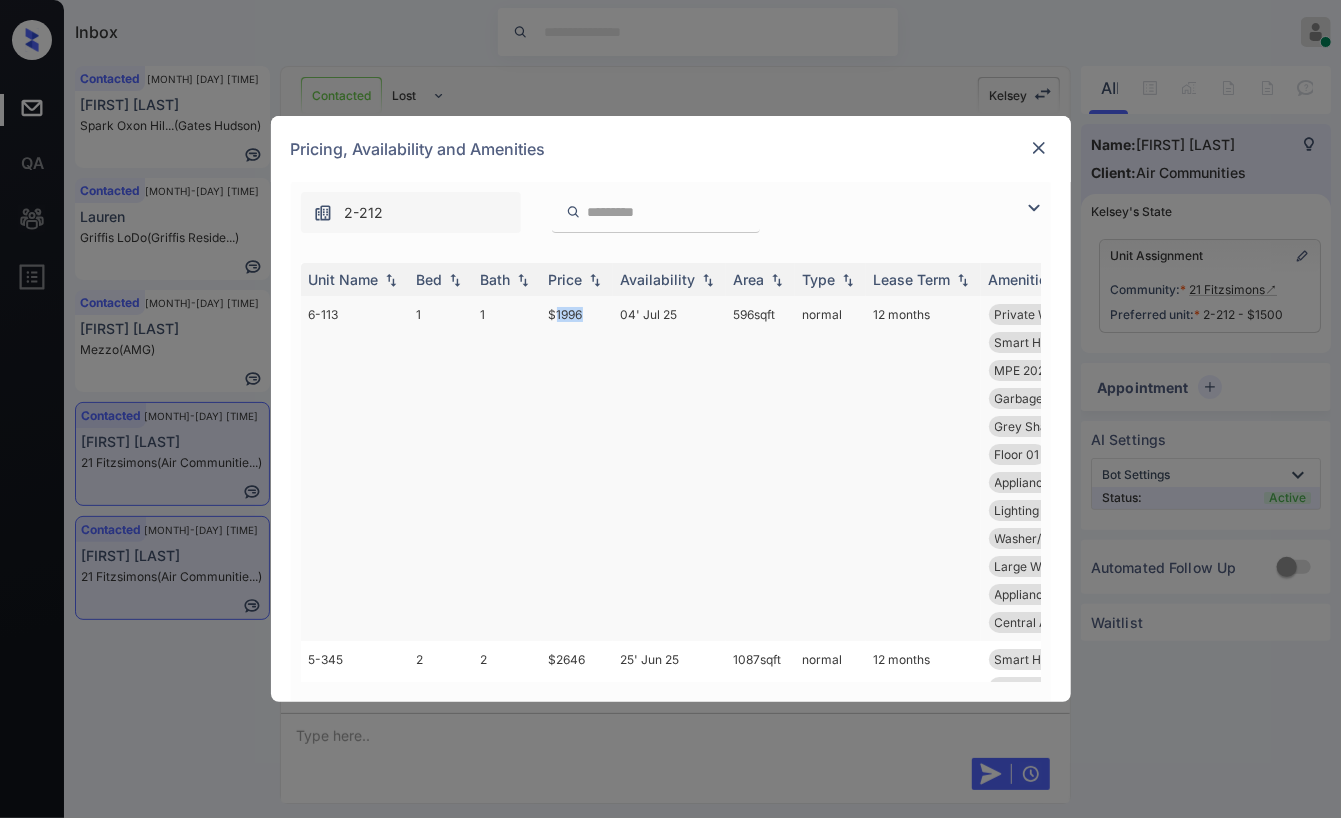 drag, startPoint x: 553, startPoint y: 307, endPoint x: 588, endPoint y: 307, distance: 35 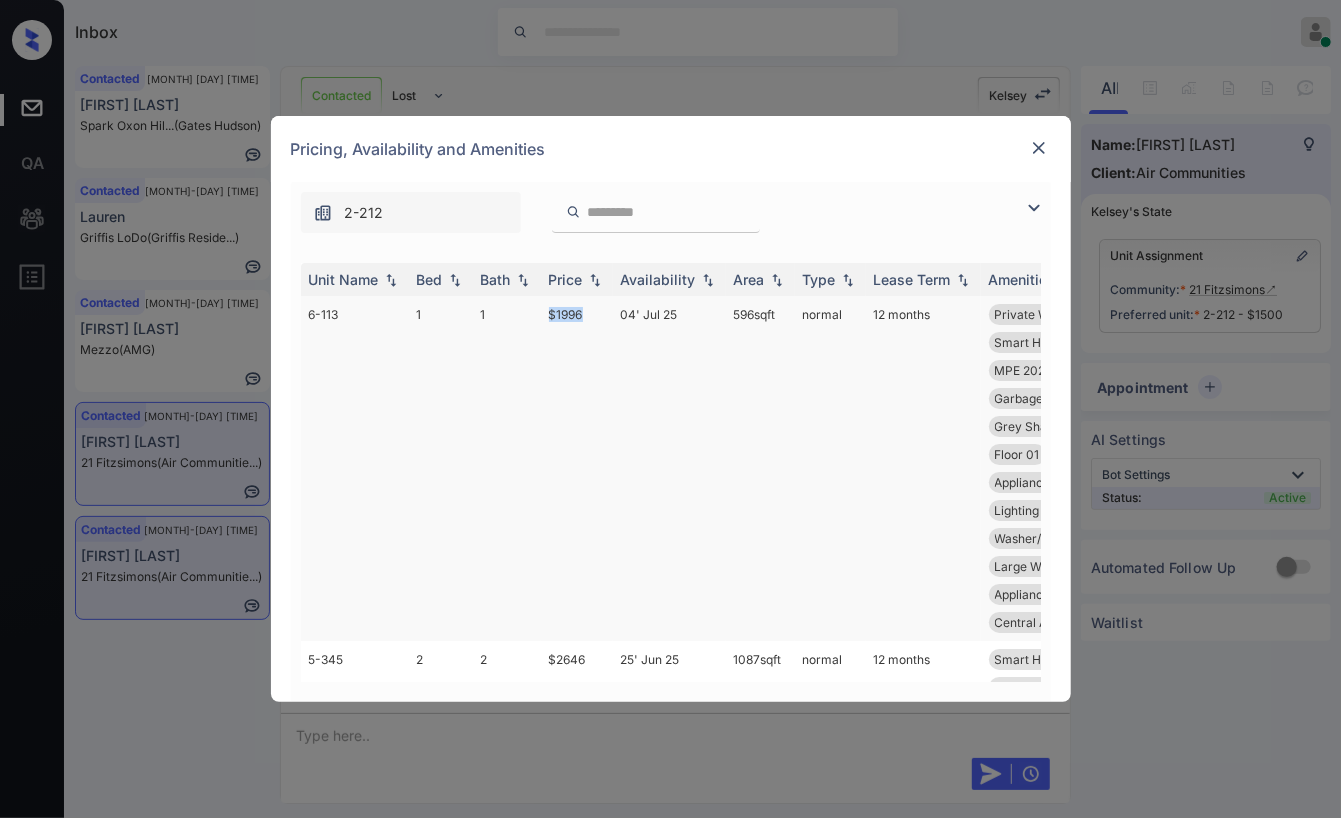 drag, startPoint x: 541, startPoint y: 312, endPoint x: 586, endPoint y: 312, distance: 45 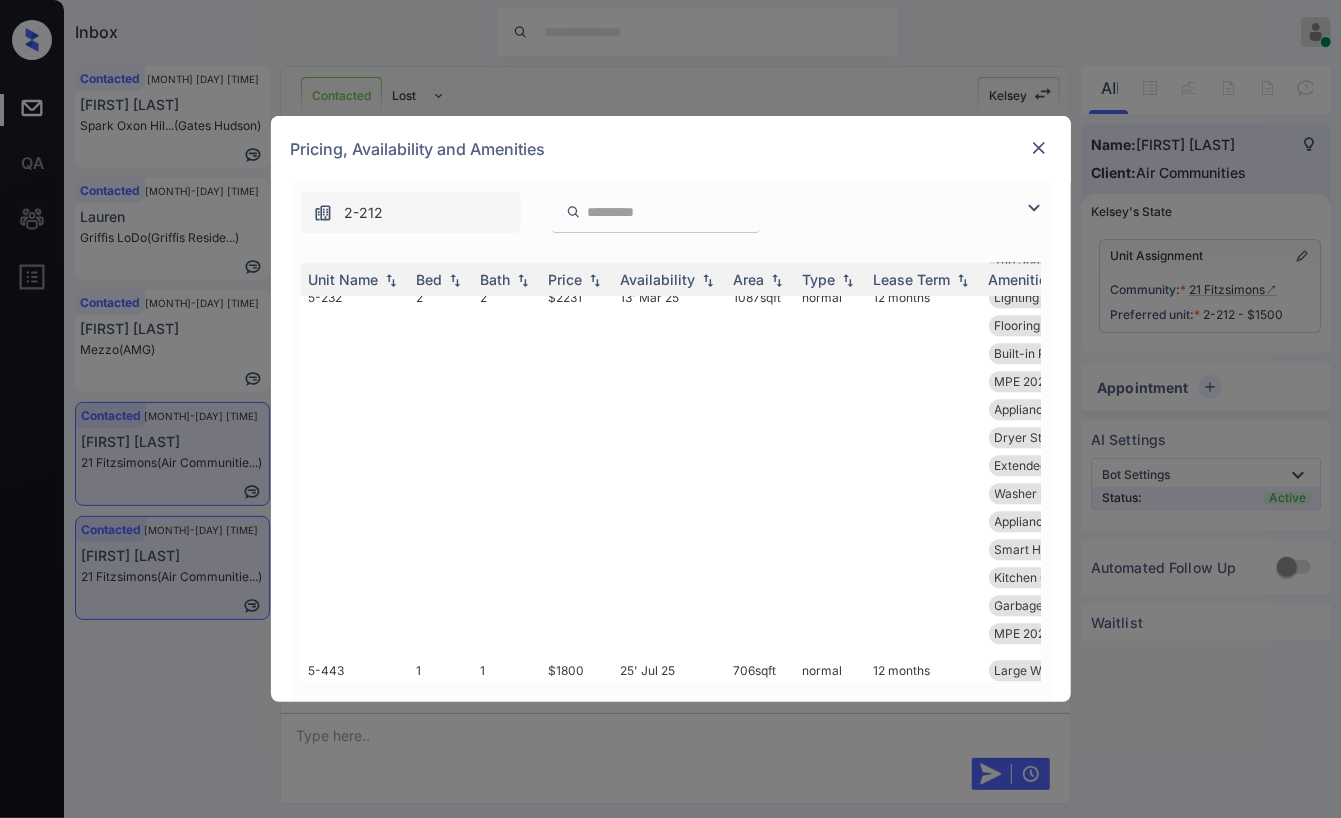 scroll, scrollTop: 3000, scrollLeft: 0, axis: vertical 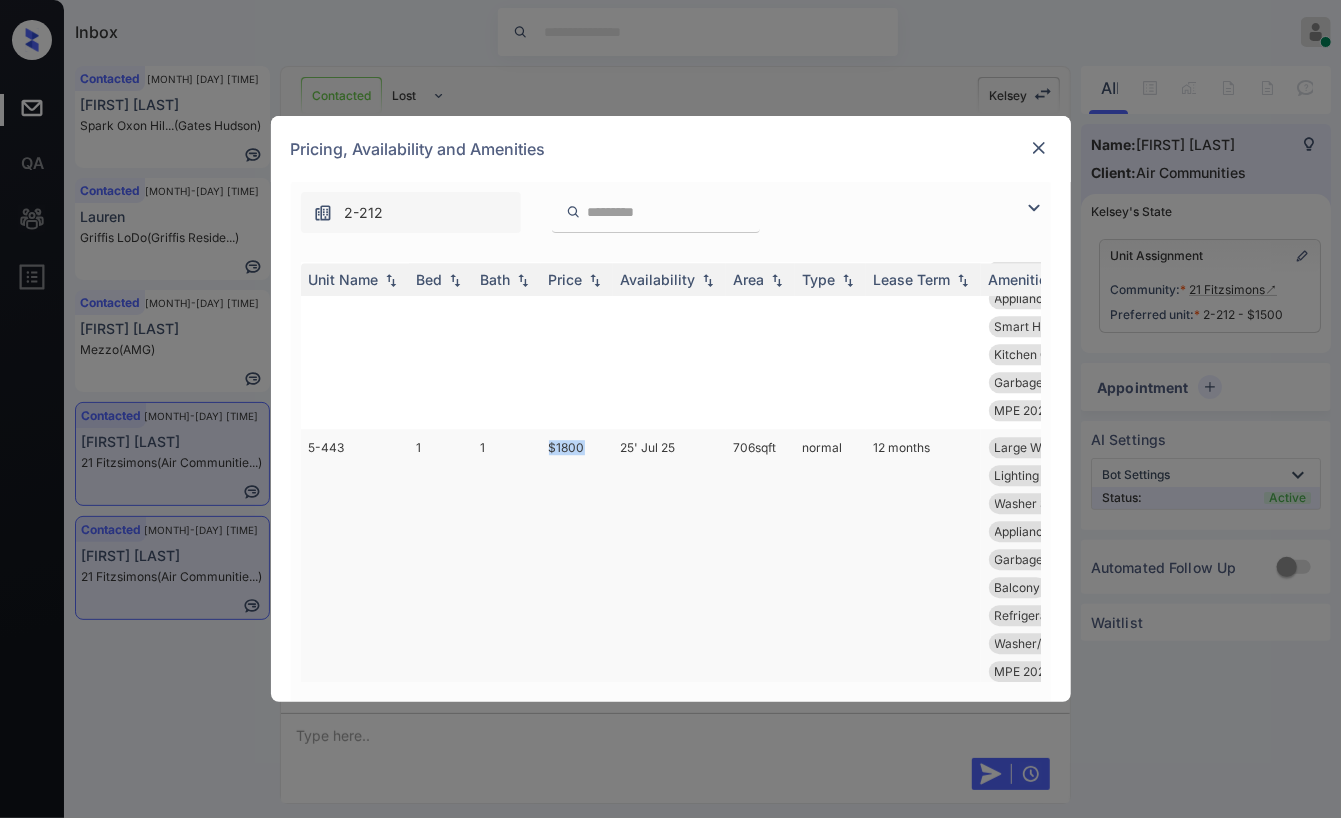 drag, startPoint x: 554, startPoint y: 528, endPoint x: 581, endPoint y: 528, distance: 27 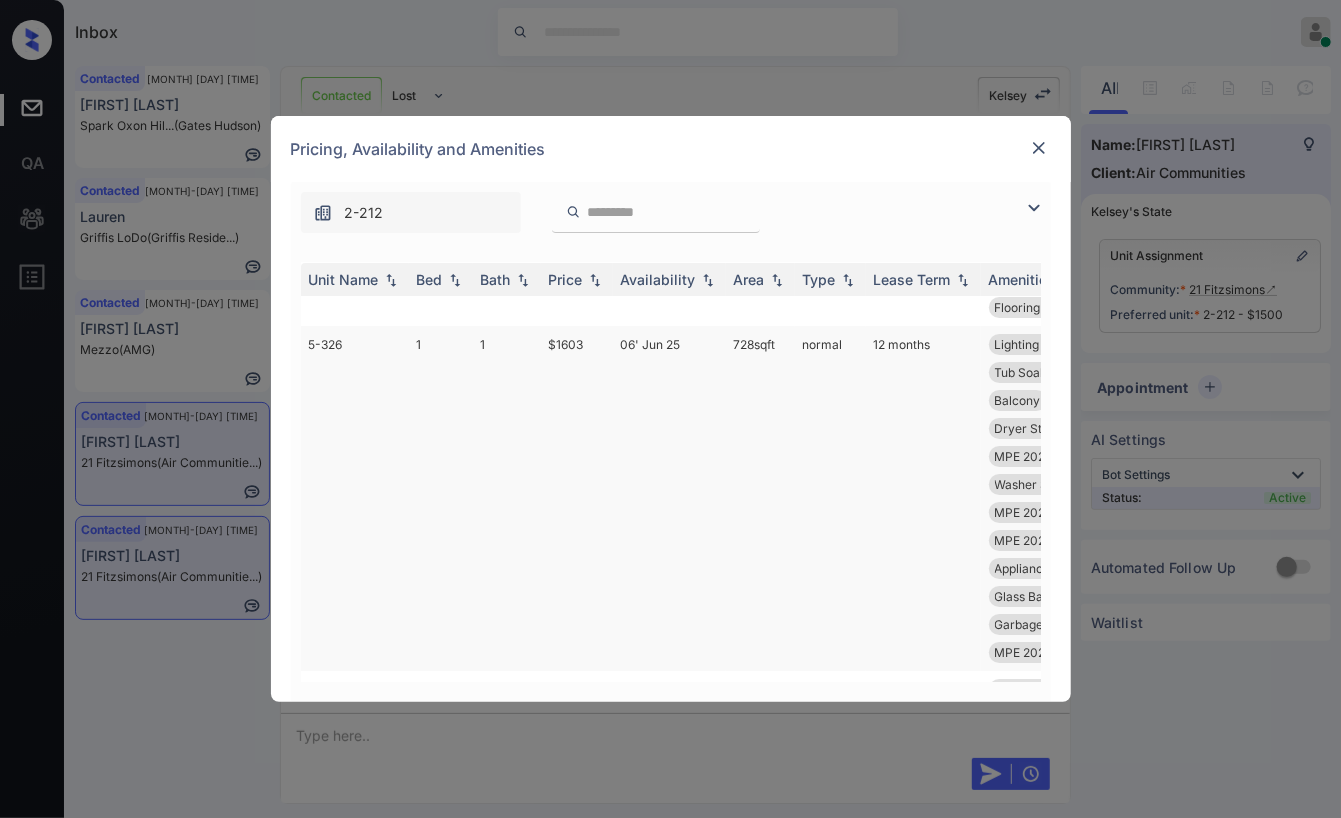 scroll, scrollTop: 3888, scrollLeft: 0, axis: vertical 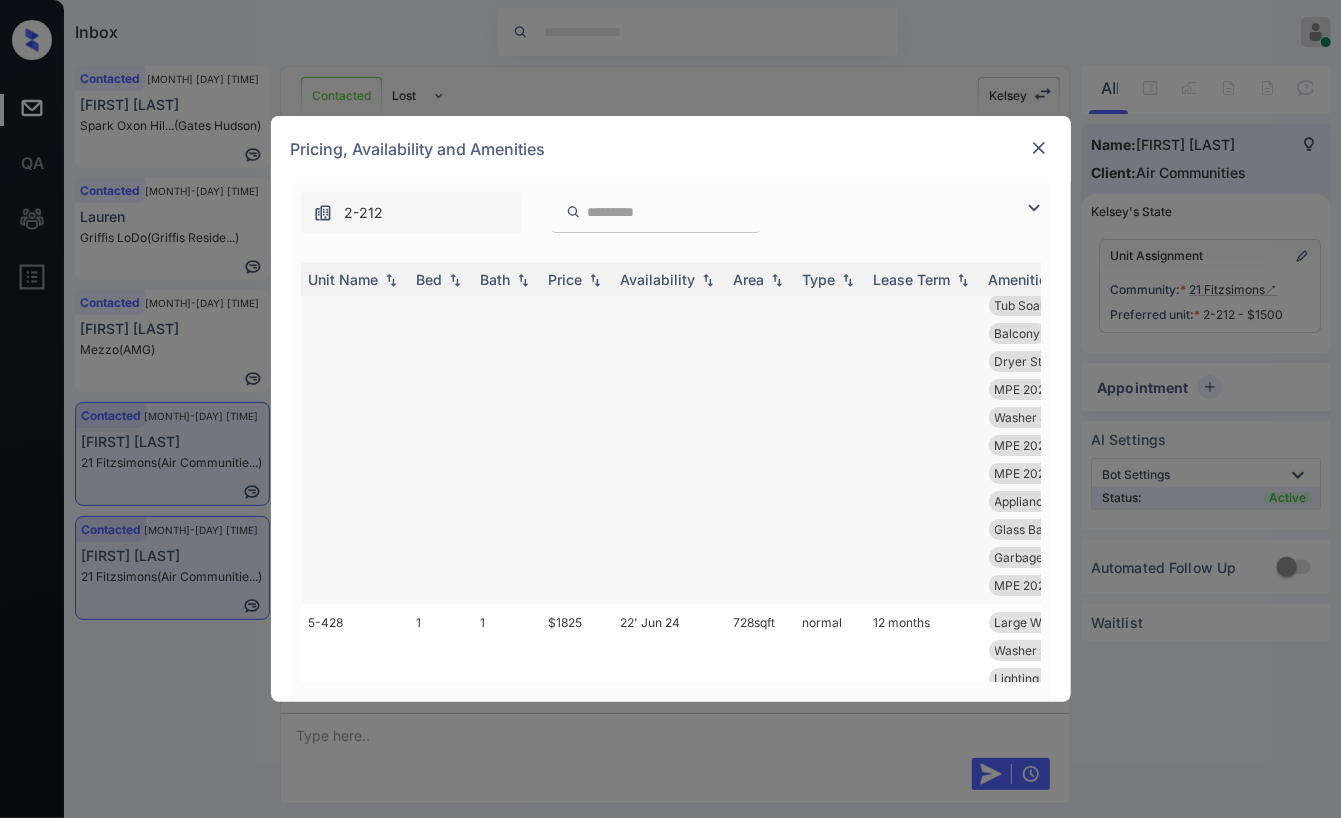drag, startPoint x: 544, startPoint y: 360, endPoint x: 592, endPoint y: 360, distance: 48 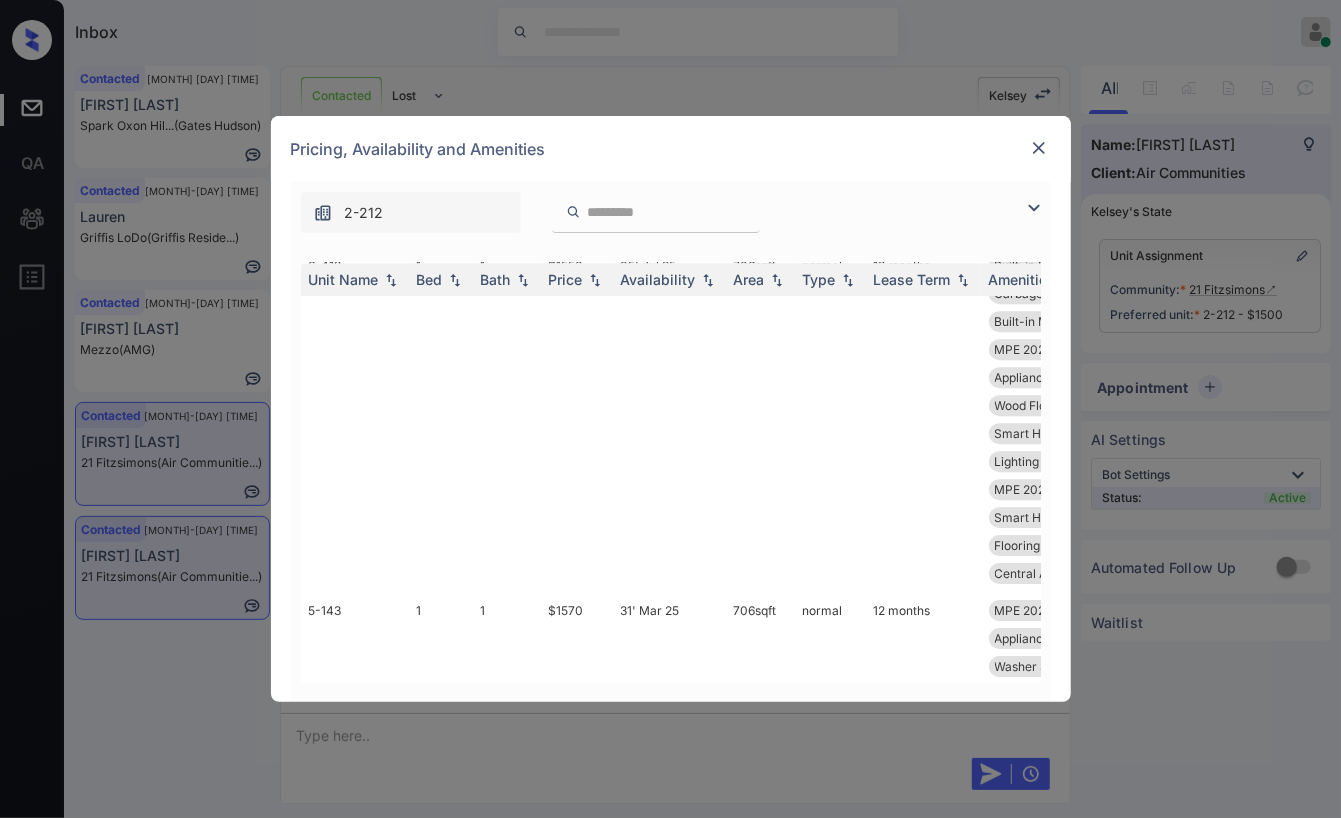 scroll, scrollTop: 7333, scrollLeft: 0, axis: vertical 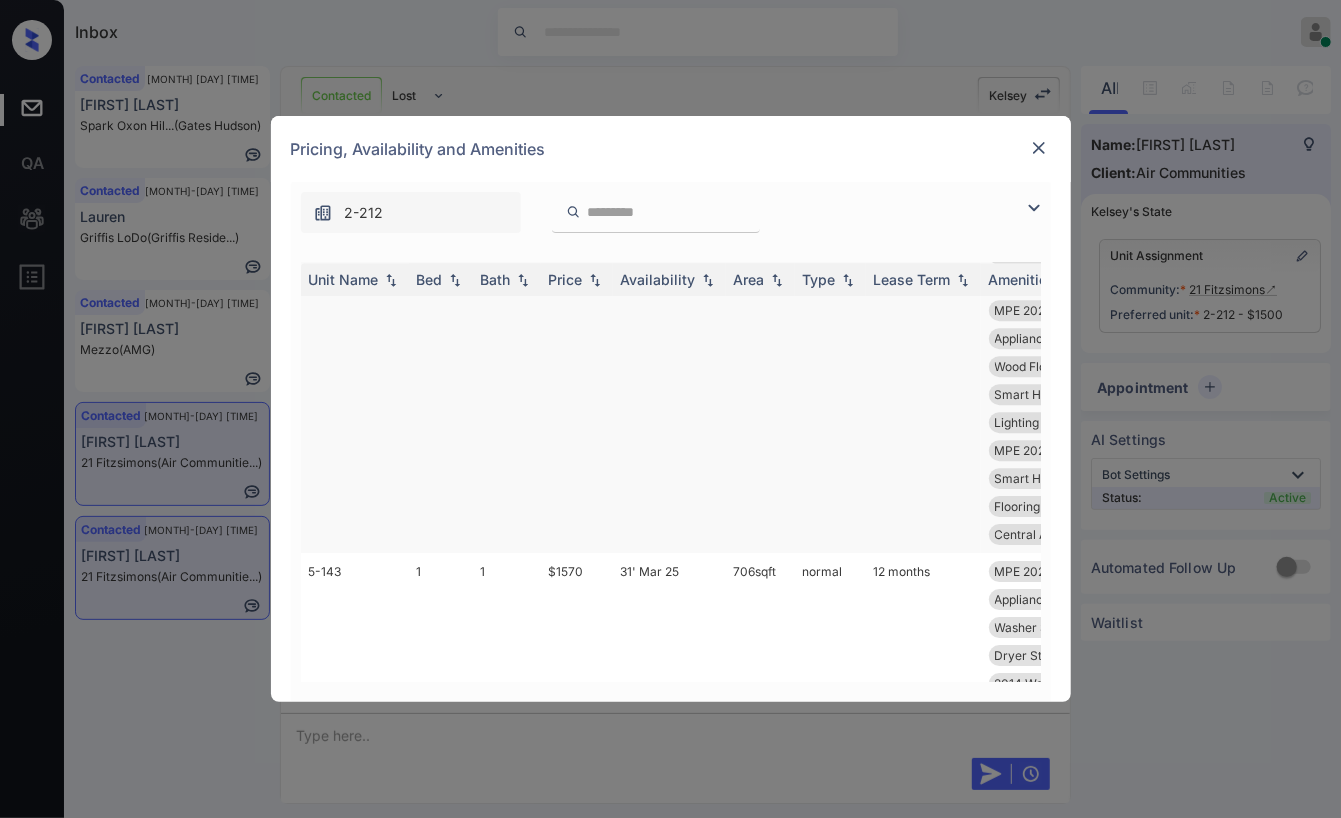 drag, startPoint x: 546, startPoint y: 342, endPoint x: 583, endPoint y: 338, distance: 37.215588 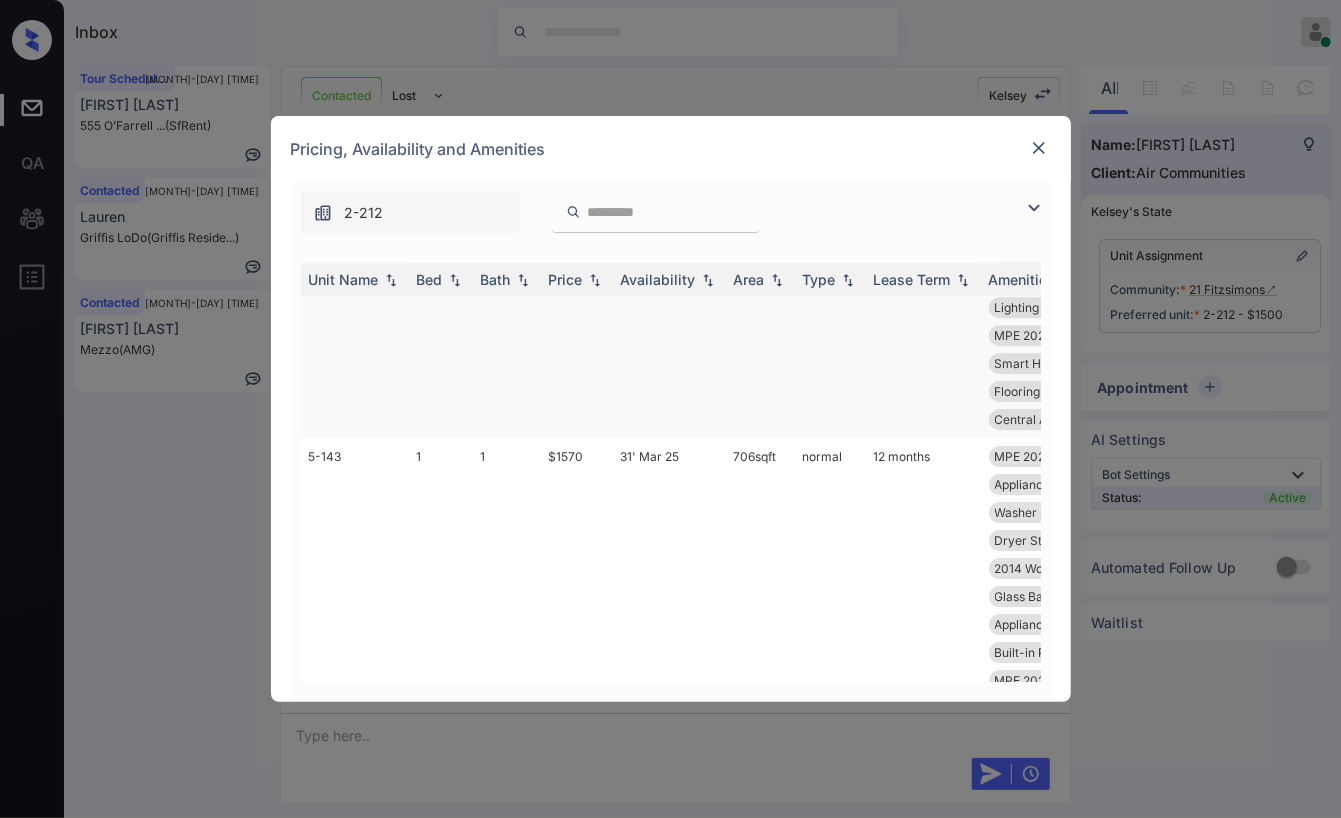 scroll, scrollTop: 7666, scrollLeft: 0, axis: vertical 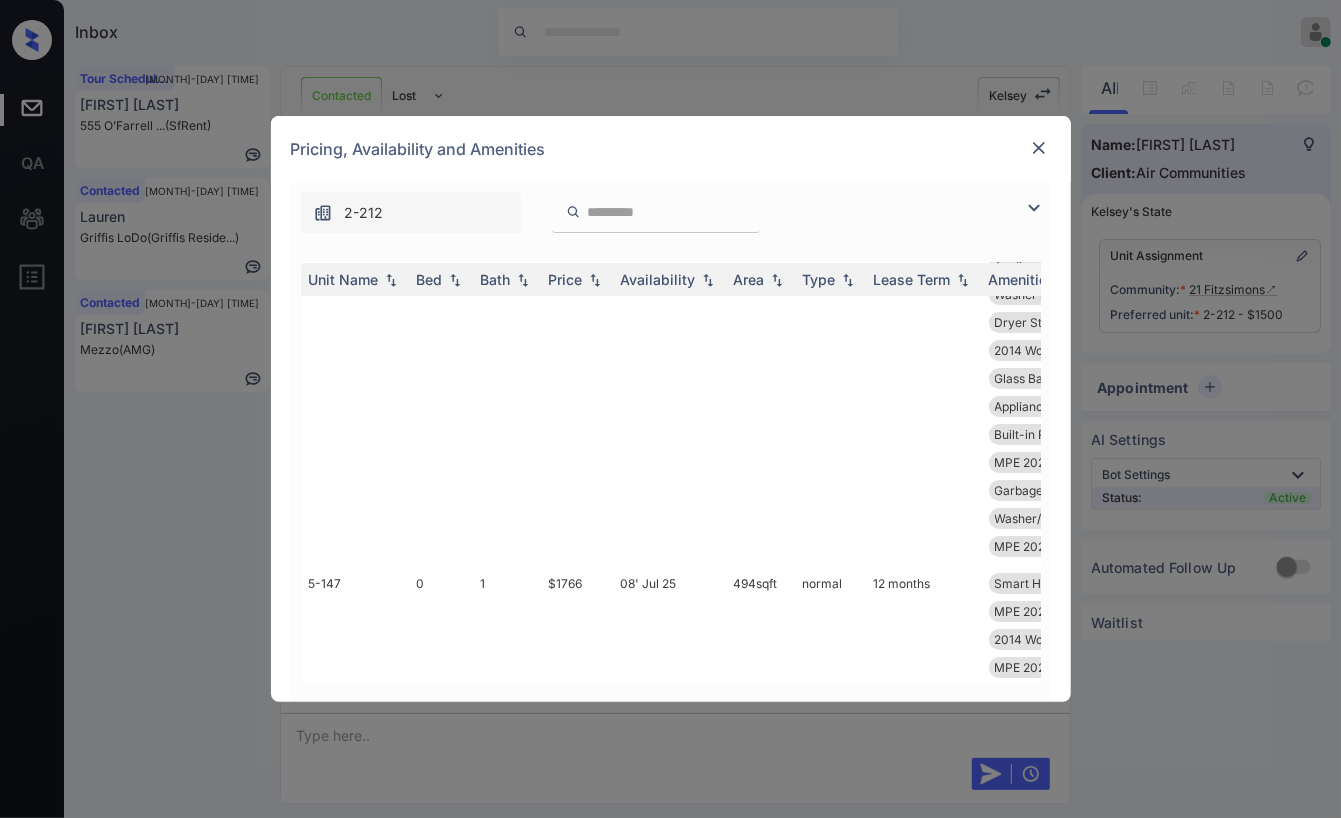 click on "**********" at bounding box center [670, 409] 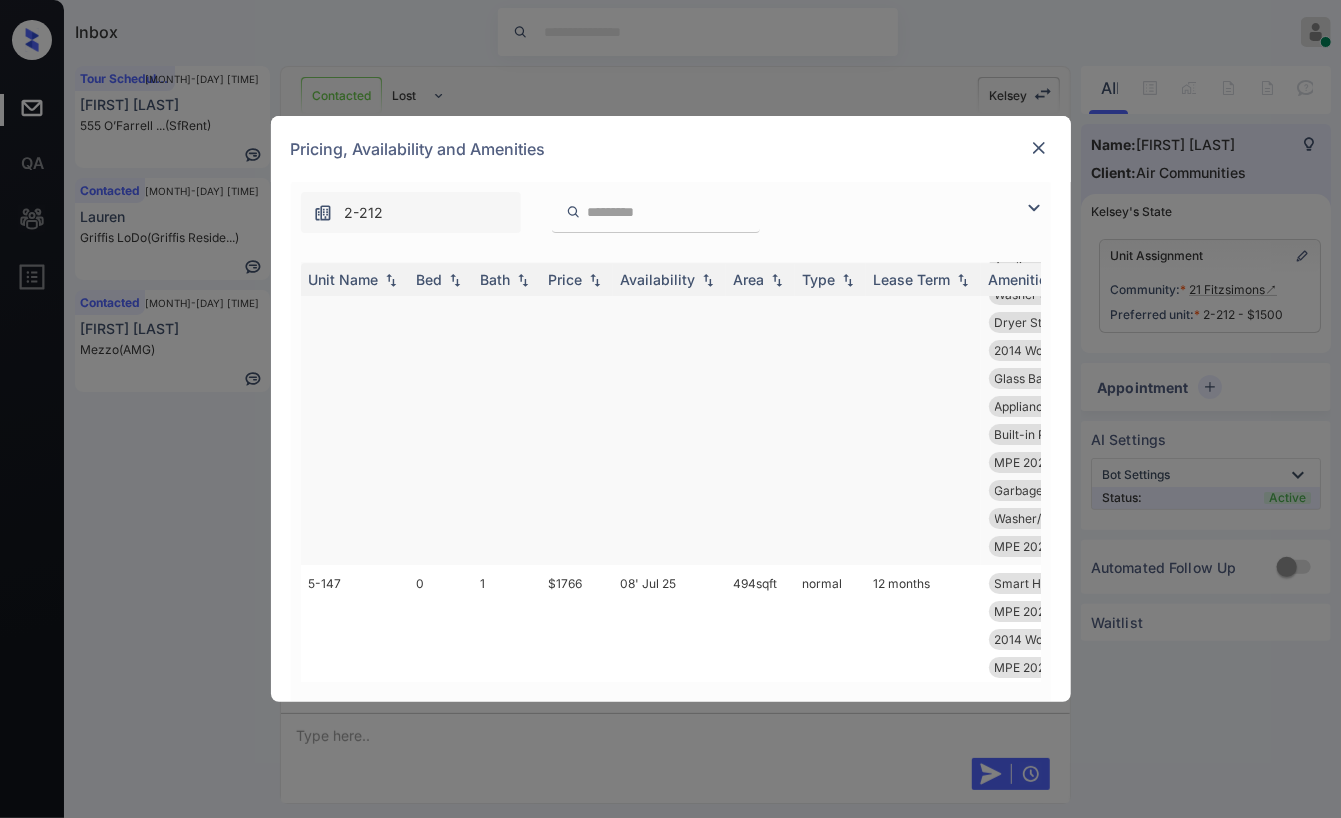 drag, startPoint x: 545, startPoint y: 348, endPoint x: 592, endPoint y: 345, distance: 47.095646 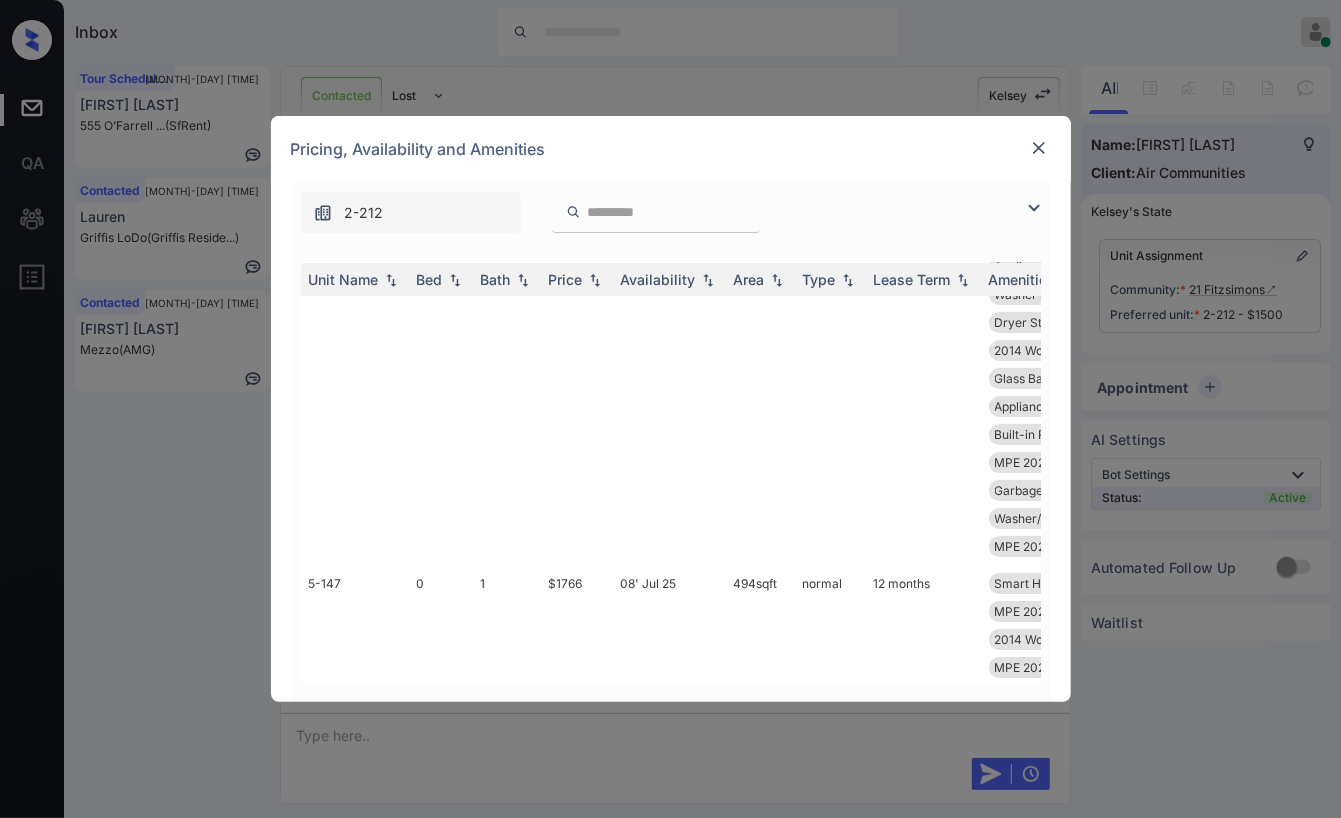 click on "**********" at bounding box center [670, 409] 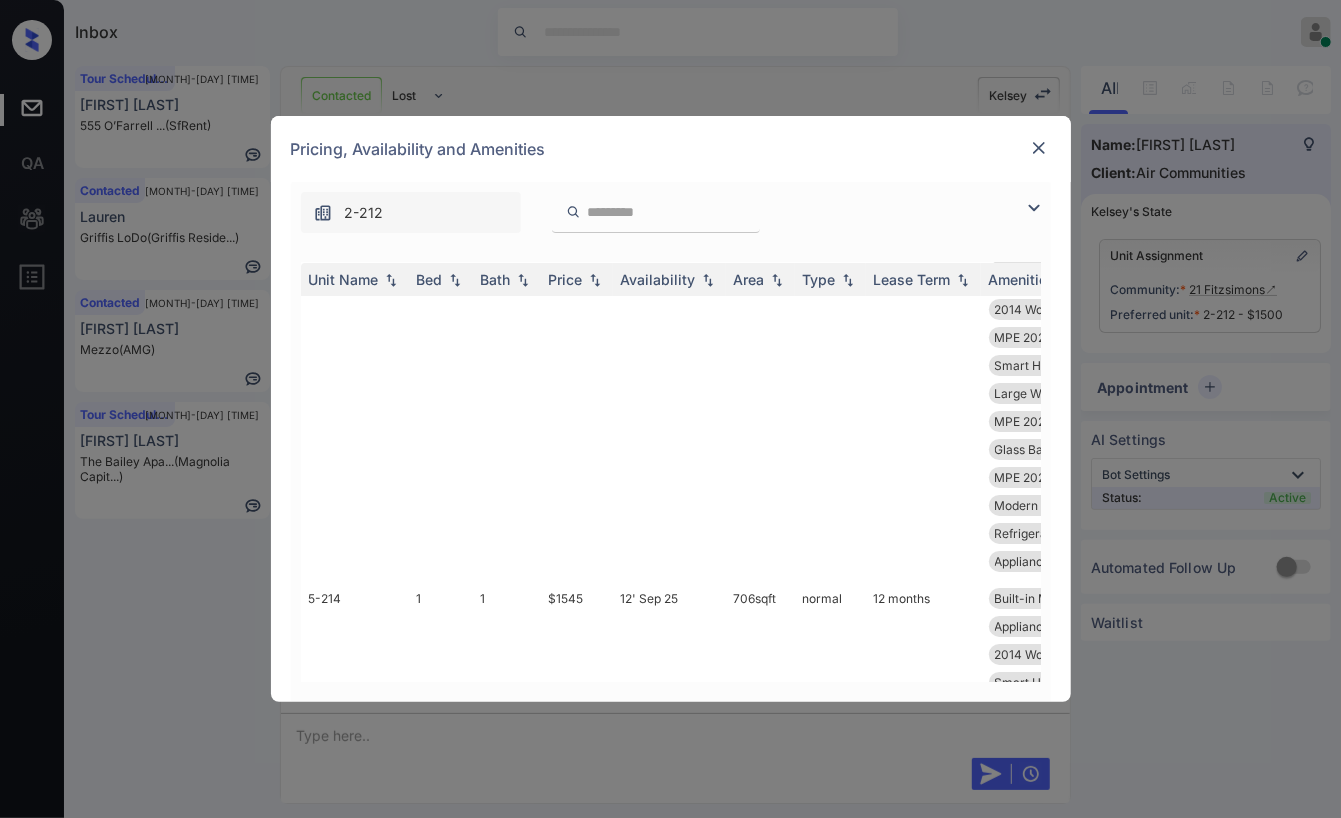 scroll, scrollTop: 7888, scrollLeft: 0, axis: vertical 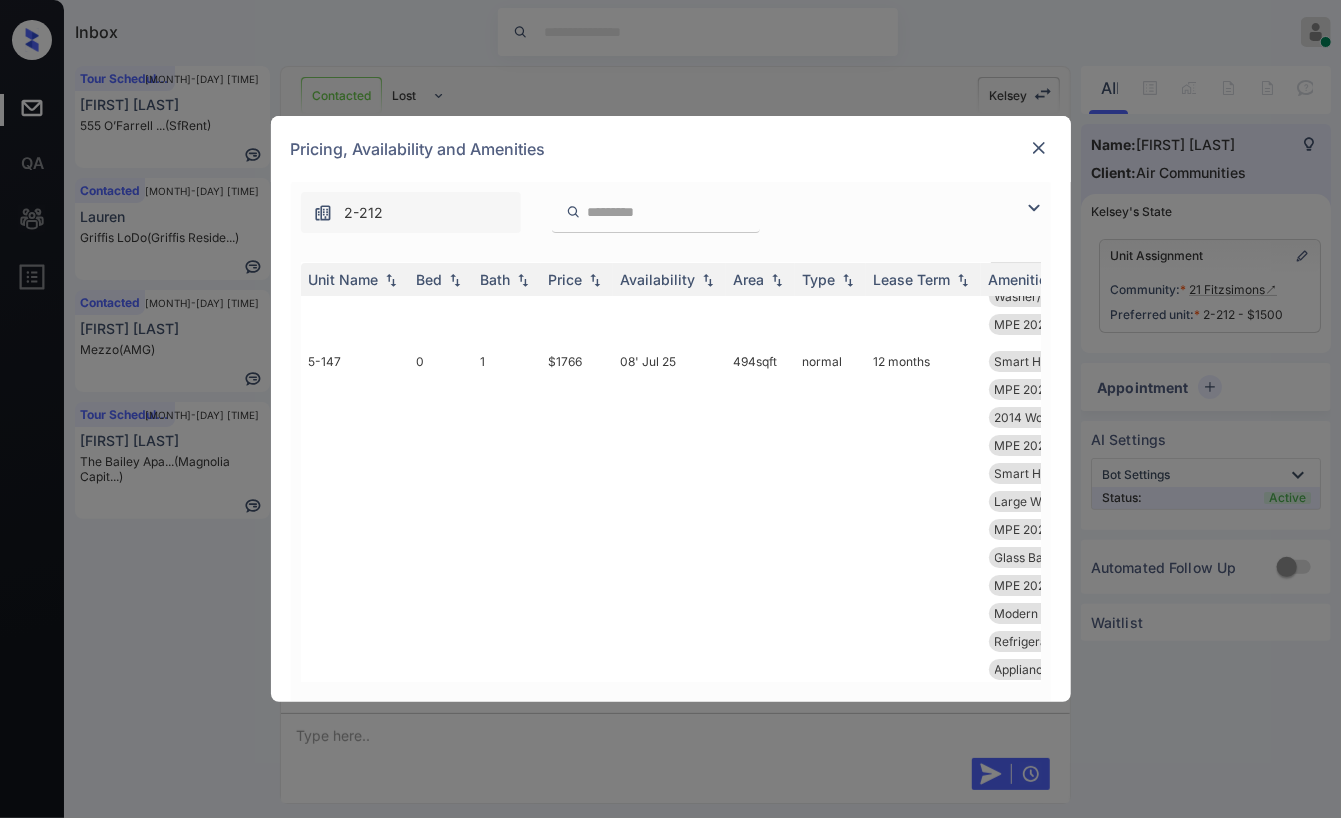 click at bounding box center (1039, 148) 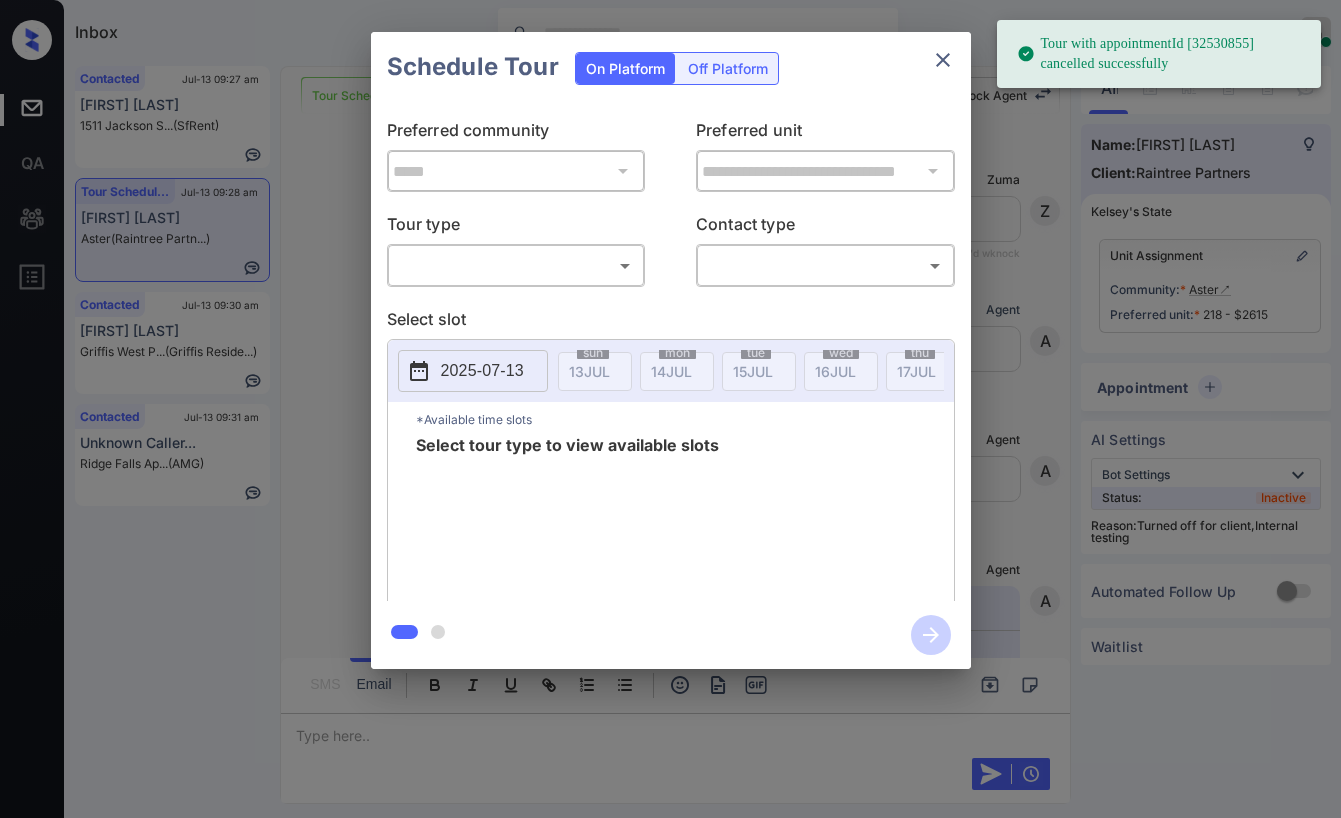 scroll, scrollTop: 0, scrollLeft: 0, axis: both 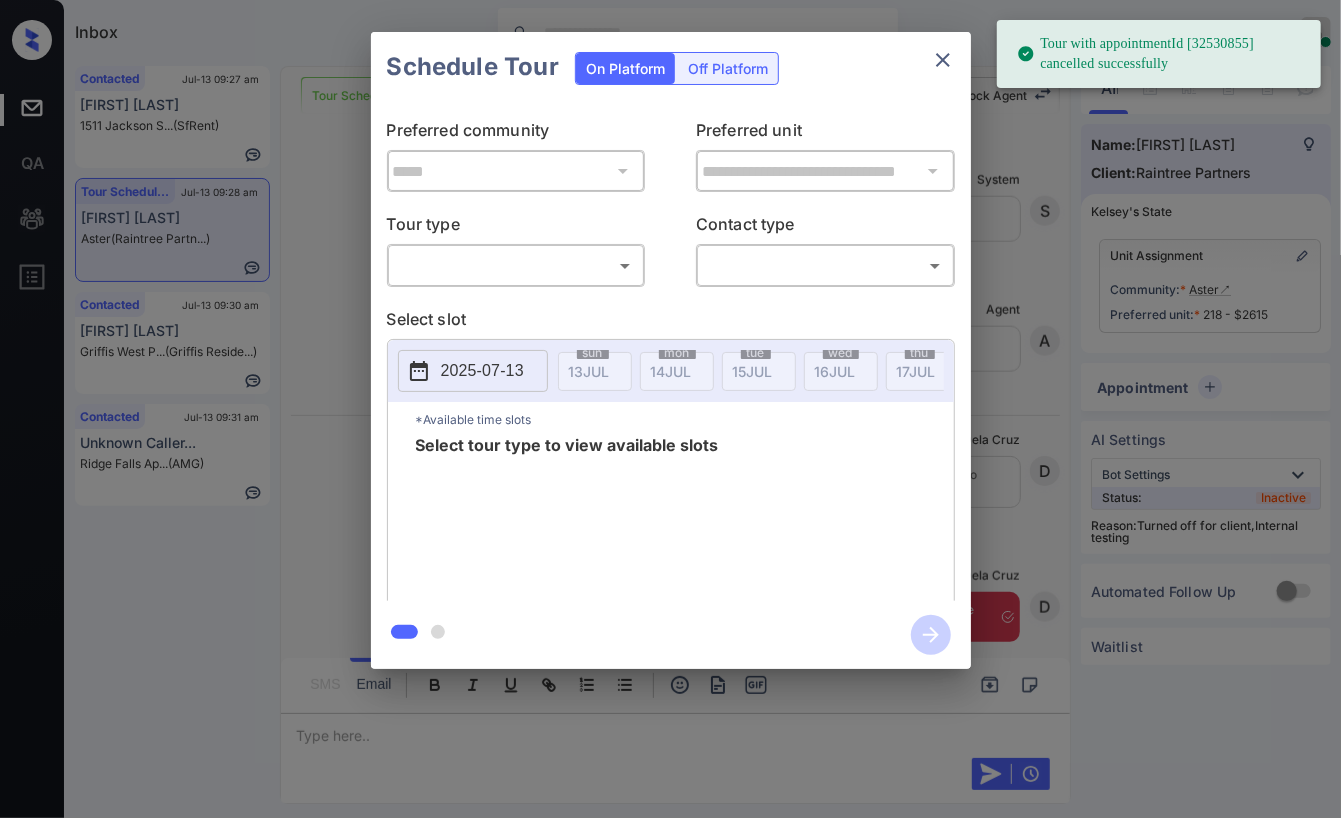 click on "​ ​" at bounding box center [516, 265] 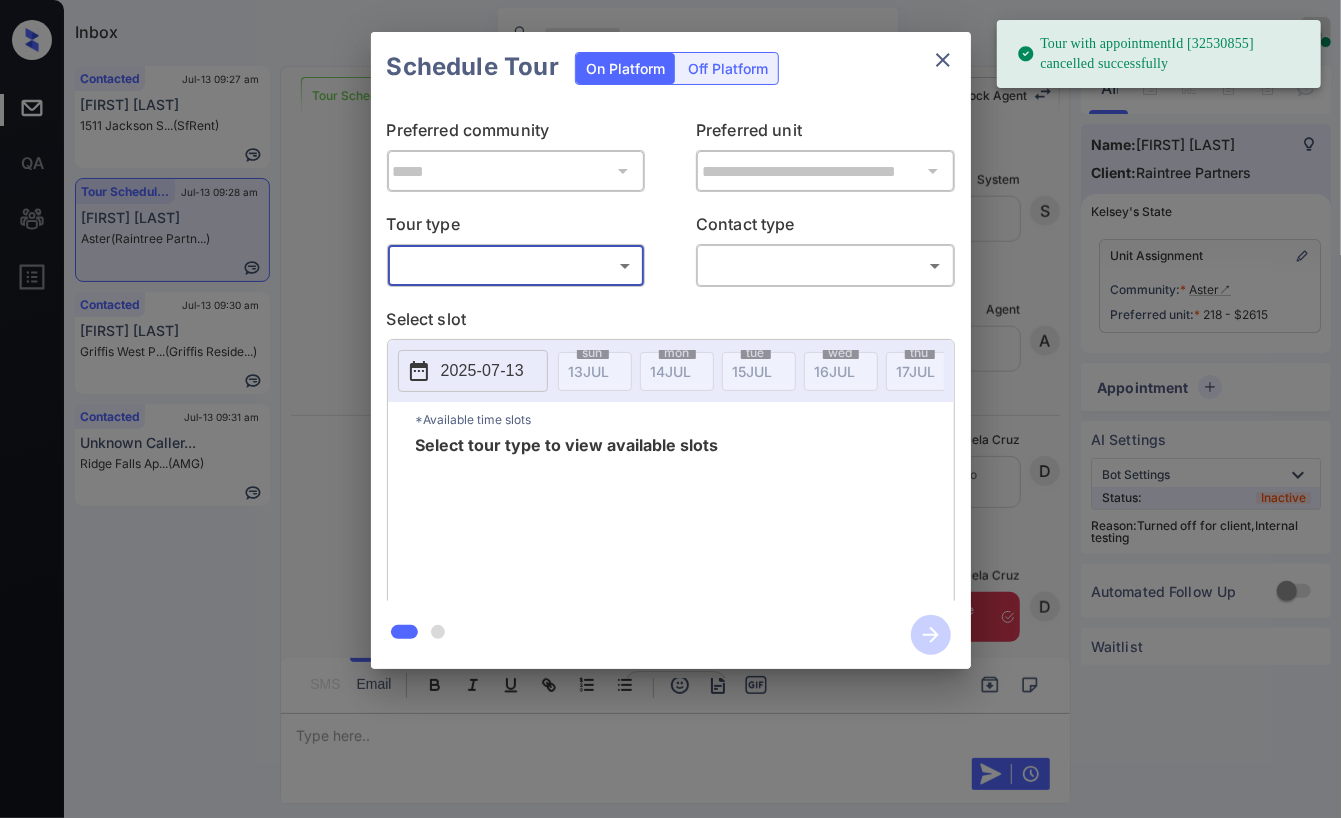 click on "Tour with appointmentId [32530855] cancelled successfully Inbox [FIRST] [LAST] Online Set yourself   offline Set yourself   on break Profile Switch to  dark  mode Sign out Contacted Jul-13 09:27 am   [FIRST] [LAST] 1511 Jackson S...  (SfRent) Tour Scheduled Jul-13 09:28 am   [FIRST] [LAST] Aster  (Raintree Partn...) Contacted Jul-13 09:30 am   [FIRST] [LAST] Griffis West P...  (Griffis Reside...) Contacted Jul-13 09:31 am   Unknown Caller... Ridge Falls Ap...  (AMG) Tour Scheduled Lost Lead Sentiment: Angry Upon sliding the acknowledgement:  Lead will move to lost stage. * ​ SMS and call option will be set to opt out. AFM will be turned off for the lead. Knock Agent New Message Zuma Lead transferred to leasing agent: kelsey Jul 08, 2025 02:05 pm  Sync'd w  knock Z New Message Agent Lead created via webhook in Inbound stage. Jul 08, 2025 02:05 pm A New Message Agent AFM Request sent to Kelsey. Jul 08, 2025 02:05 pm A New Message Agent Notes Note: Jul 08, 2025 02:05 pm A New Message Kelsey   knock K" at bounding box center (670, 409) 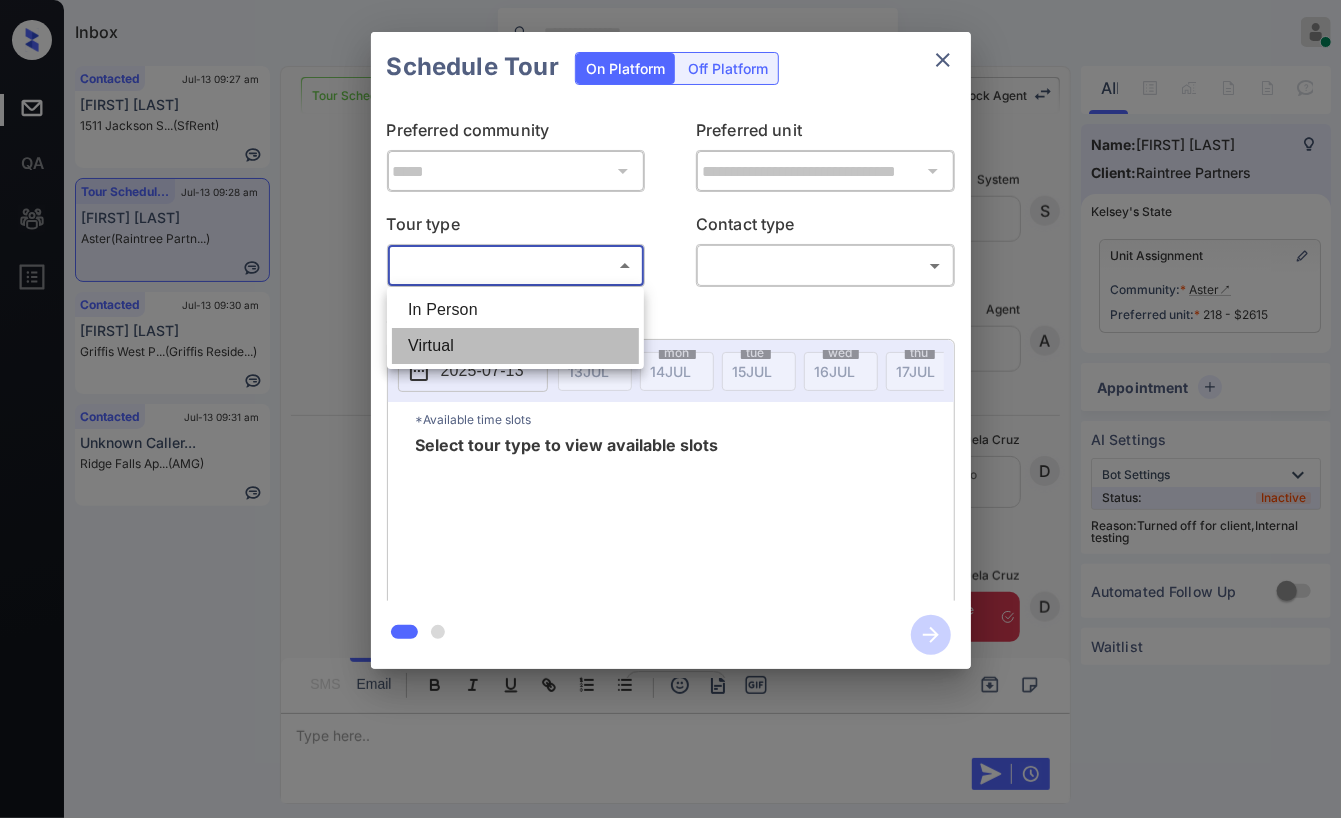 drag, startPoint x: 425, startPoint y: 350, endPoint x: 733, endPoint y: 274, distance: 317.23807 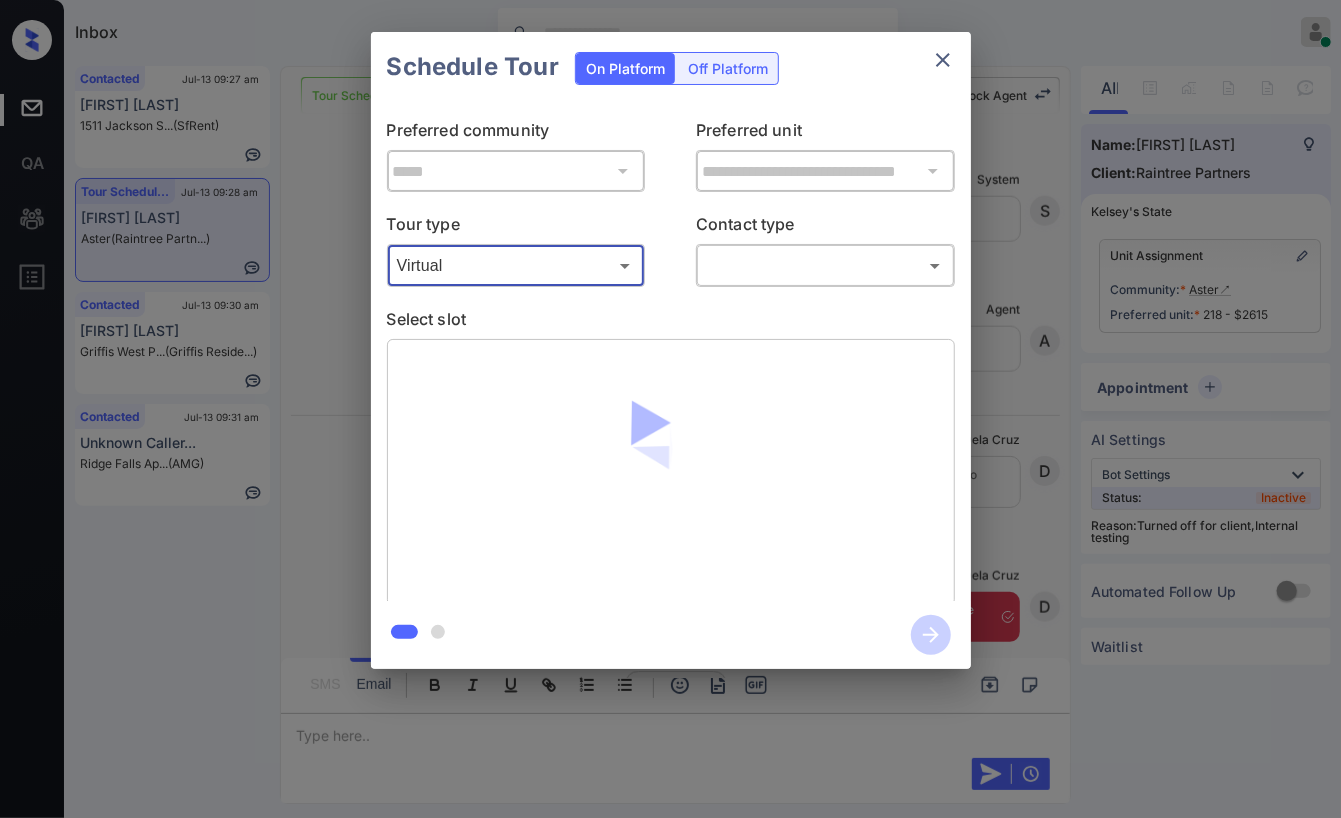 click on "Inbox [FIRST] [LAST] Online Set yourself   offline Set yourself   on break Profile Switch to  dark  mode Sign out Contacted Jul-13 09:27 am   [FIRST] [LAST] 1511 Jackson S...  (SfRent) Tour Scheduled Jul-13 09:28 am   [FIRST] [LAST] Aster  (Raintree Partn...) Contacted Jul-13 09:30 am   [FIRST] [LAST] Griffis West P...  (Griffis Reside...) Contacted Jul-13 09:31 am   Unknown Caller... Ridge Falls Ap...  (AMG) Tour Scheduled Lost Lead Sentiment: Angry Upon sliding the acknowledgement:  Lead will move to lost stage. * ​ SMS and call option will be set to opt out. AFM will be turned off for the lead. Knock Agent New Message Zuma Lead transferred to leasing agent: kelsey Jul 08, 2025 02:05 pm  Sync'd w  knock Z New Message Agent Lead created via webhook in Inbound stage. Jul 08, 2025 02:05 pm A New Message Agent AFM Request sent to Kelsey. Jul 08, 2025 02:05 pm A New Message Agent Notes Note: Structured Note:
Move In Date: 2026-01-01
Bedroom: 1
Jul 08, 2025 02:05 pm A New Message Kelsey    Sync'd w" at bounding box center (670, 409) 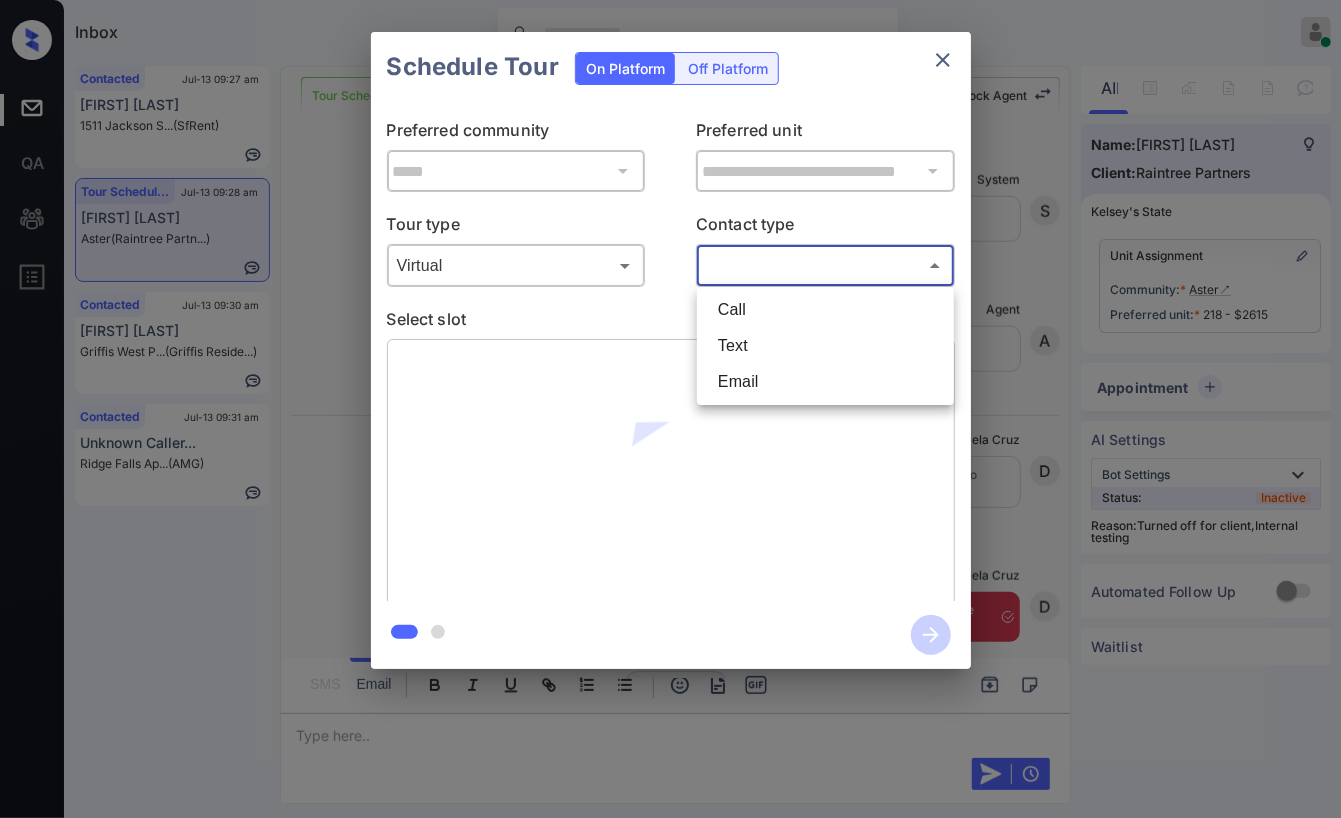 click on "Text" at bounding box center (825, 346) 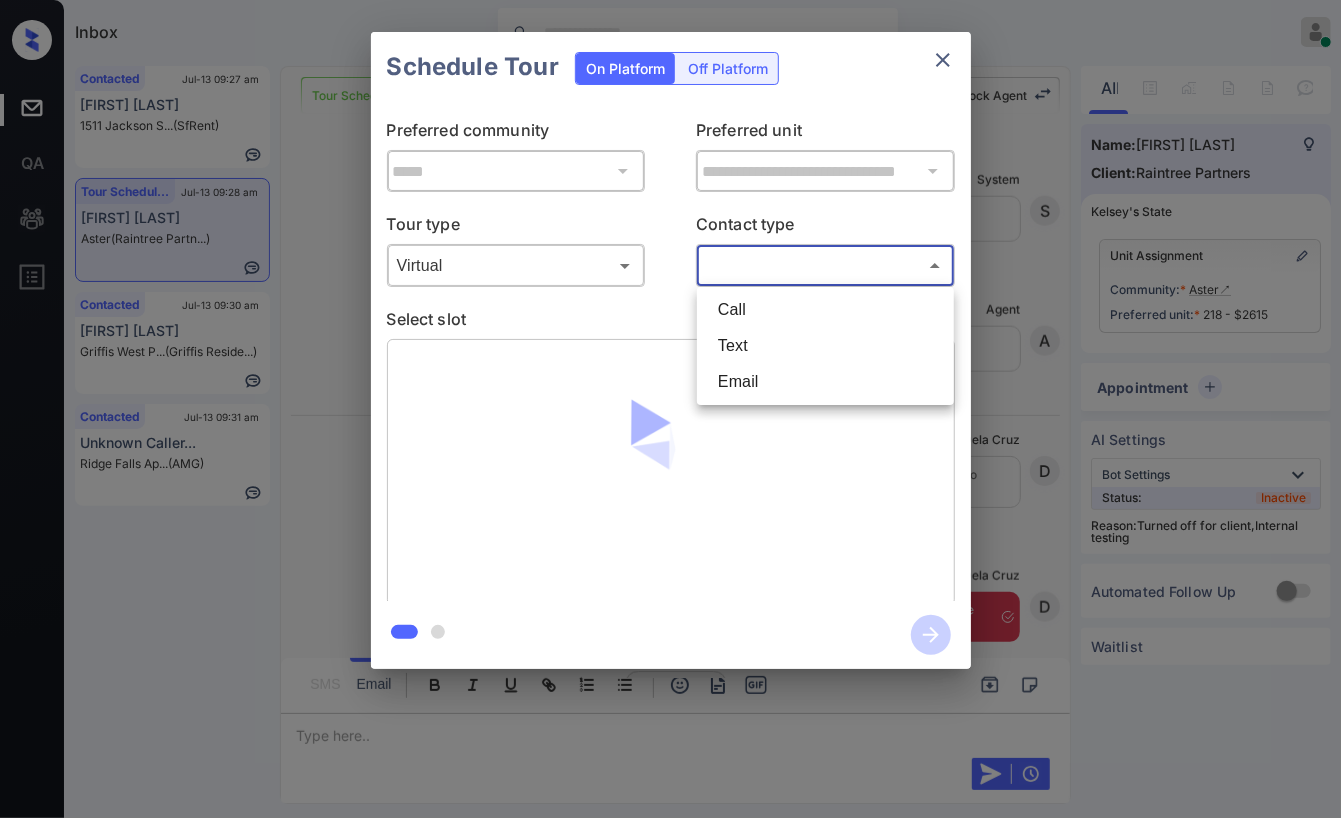 type on "****" 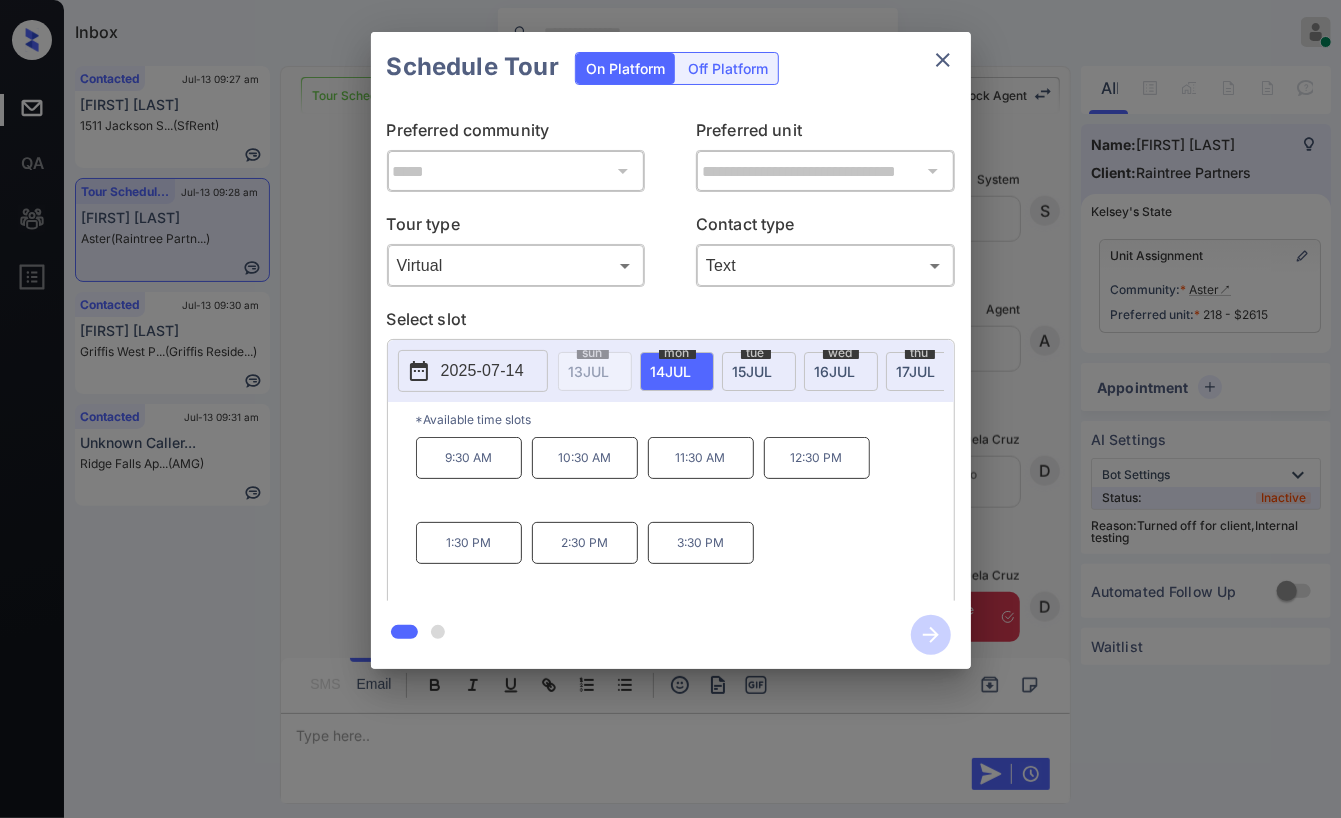click on "9:30 AM" at bounding box center [469, 458] 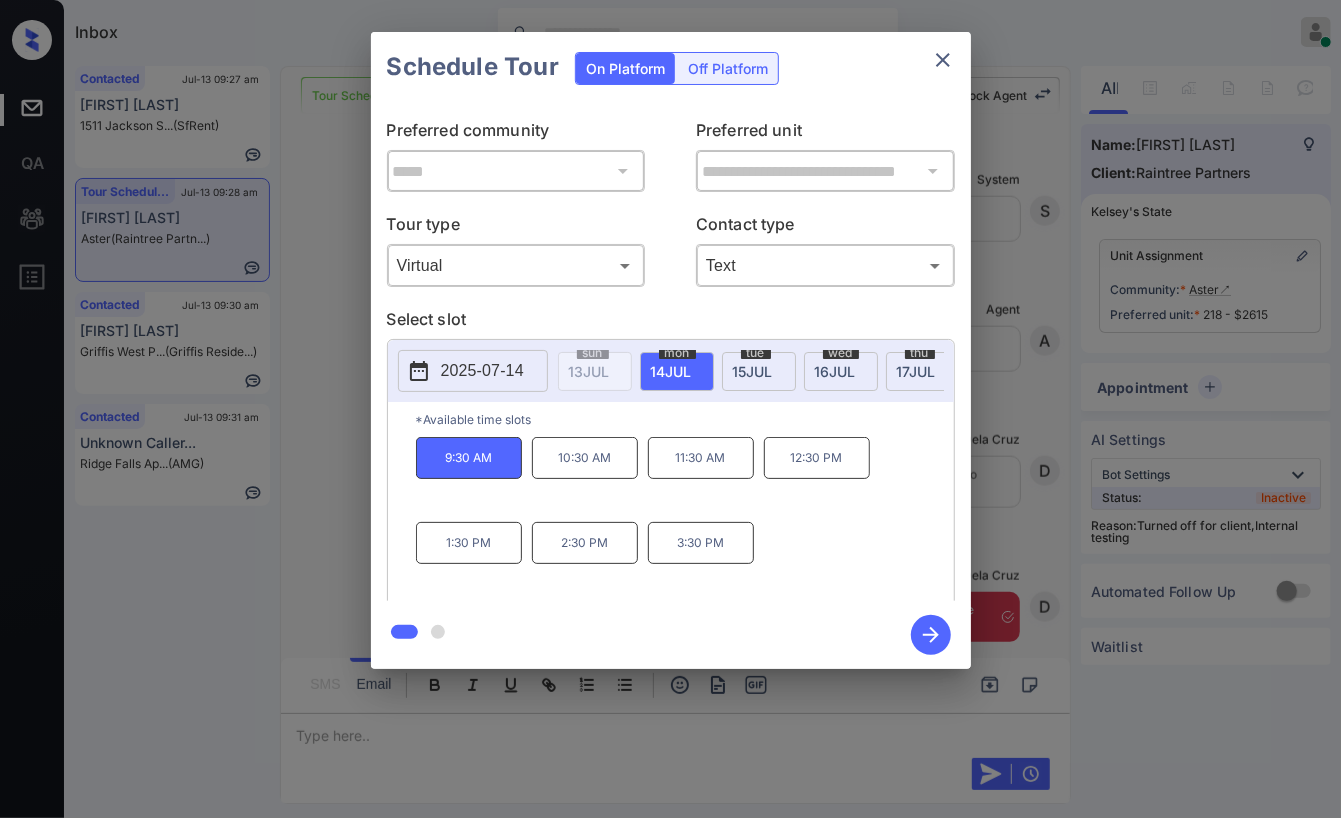 click 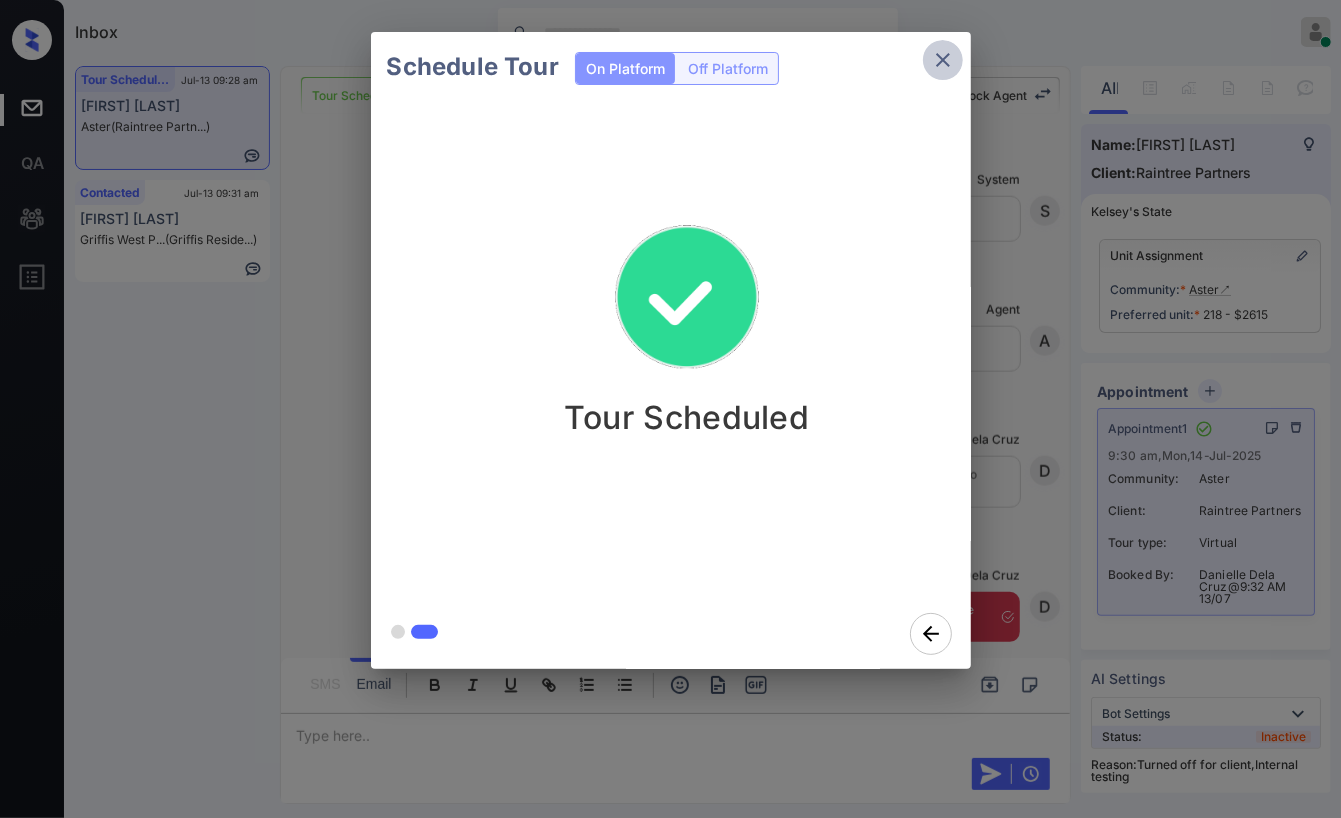 click 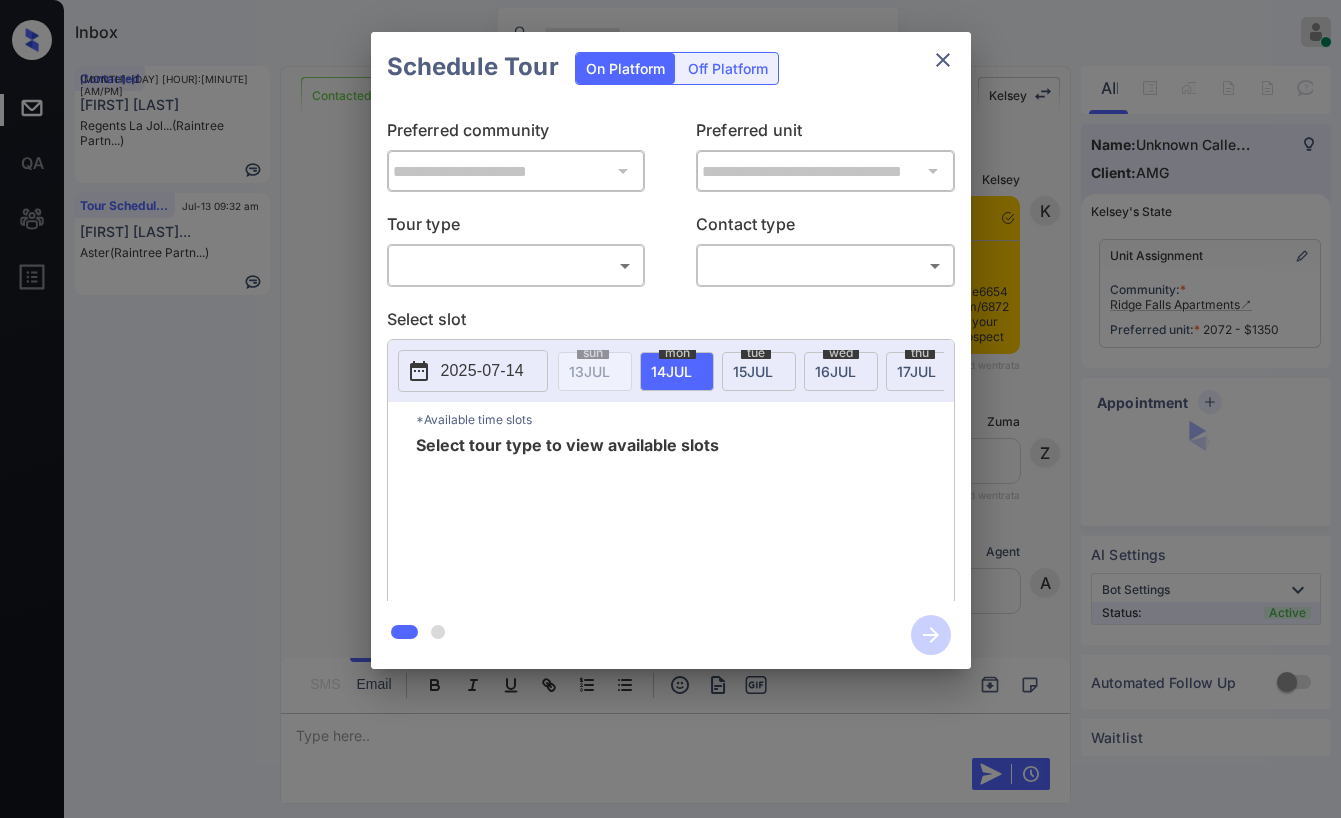 scroll, scrollTop: 0, scrollLeft: 0, axis: both 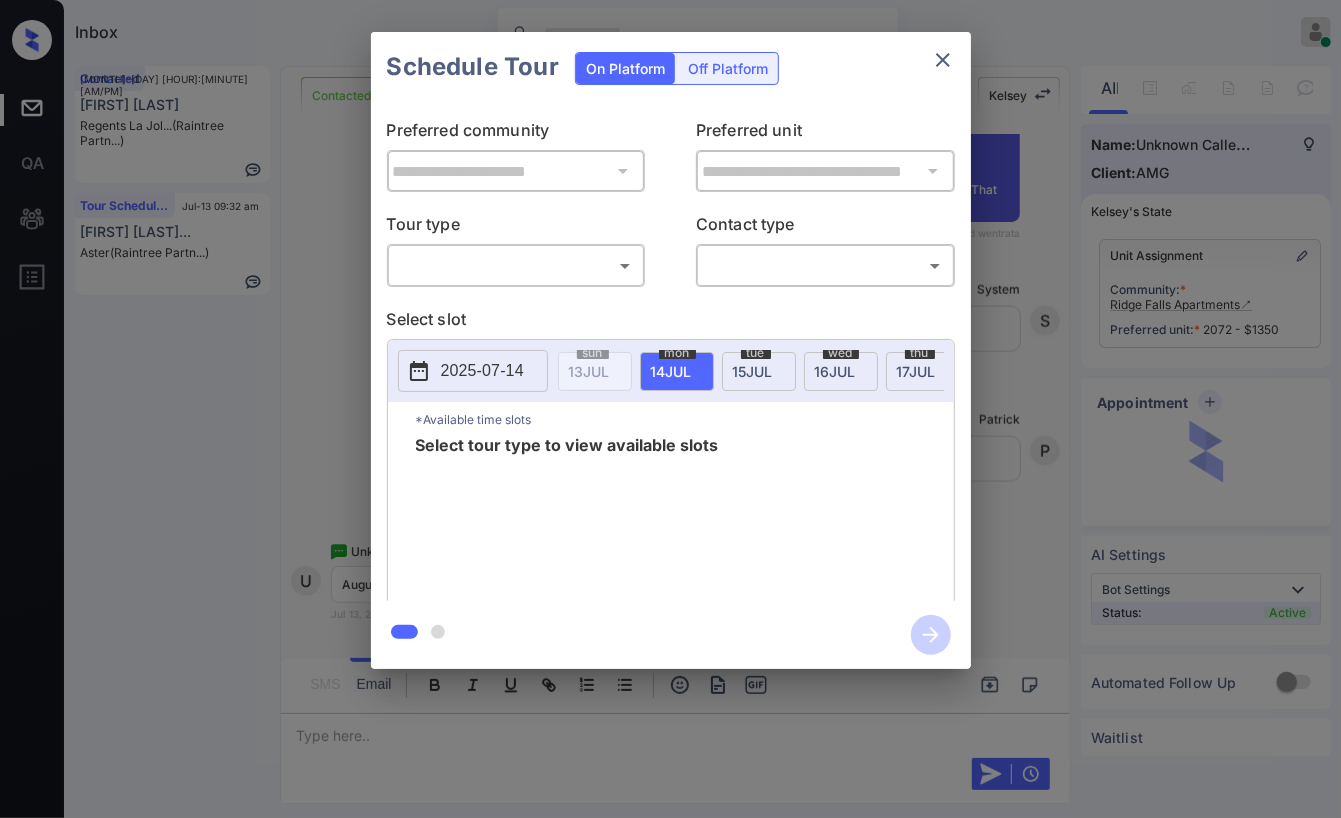 click on "Inbox Danielle Dela Cruz Online Set yourself   offline Set yourself   on break Profile Switch to  dark  mode Sign out Contacted Jul-13 09:30 am   Nancy Abrams Regents La Jol...  (Raintree Partn...) Tour Scheduled Jul-13 09:32 am   Courtney Harpe... Aster  (Raintree Partn...) Contacted Lost Lead Sentiment: Angry Upon sliding the acknowledgement:  Lead will move to lost stage. * ​ SMS and call option will be set to opt out. AFM will be turned off for the lead. Kelsey New Message Kelsey Notes Note: <a href="https://conversation.getzuma.com/6872b04e665450ba8b2f5ab4">https://conversation.getzuma.com/6872b04e665450ba8b2f5ab4</a> - Paste this link into your browser to view Kelsey’s conversation with the prospect Jul 12, 2025 11:58 am  Sync'd w  entrata K New Message Zuma Lead transferred to leasing agent: kelsey Jul 12, 2025 11:58 am  Sync'd w  entrata Z New Message Agent Lead created via leadPoller in Inbound stage. Jul 12, 2025 11:58 am A New Message Agent AFM Request sent to Kelsey. Jul 12, 2025 11:58 am A A" at bounding box center (670, 409) 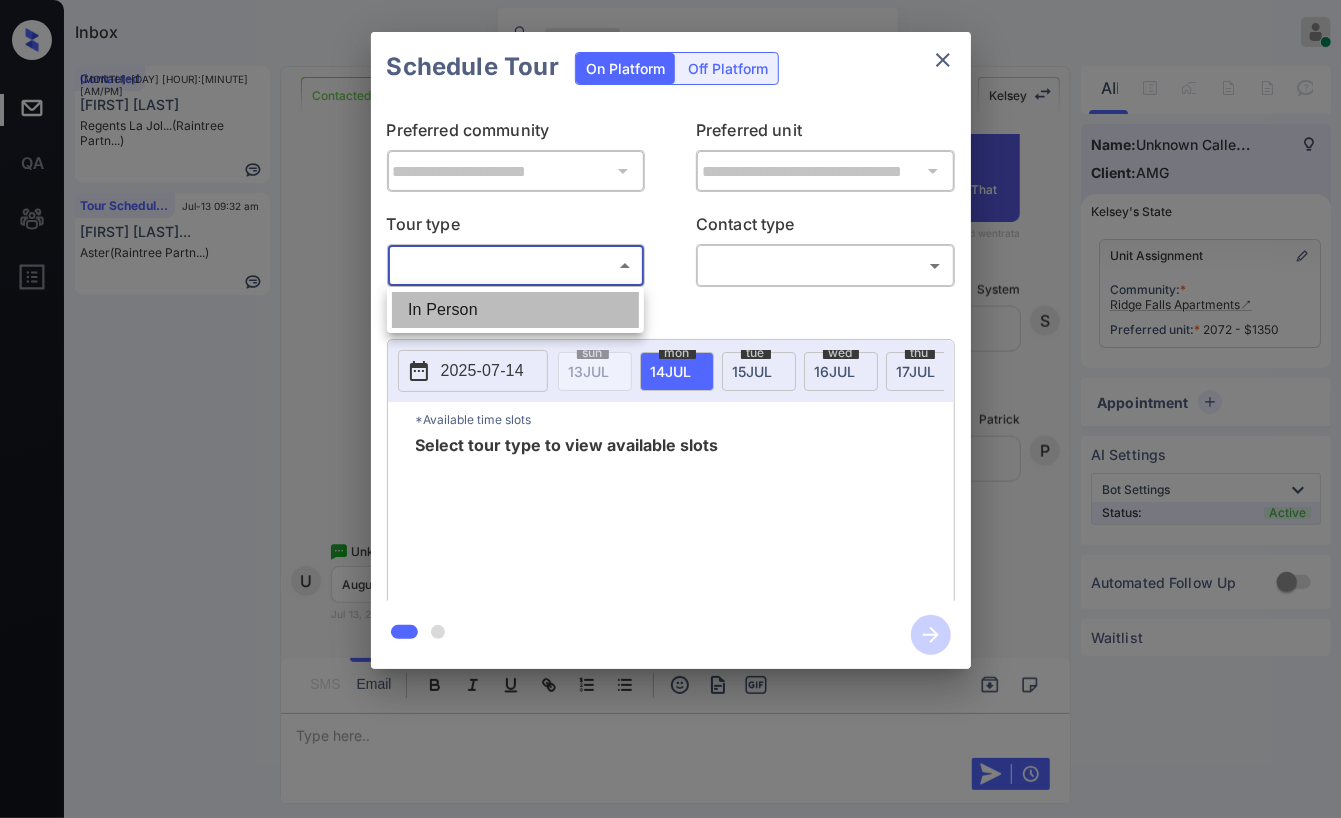 click on "In Person" at bounding box center (515, 310) 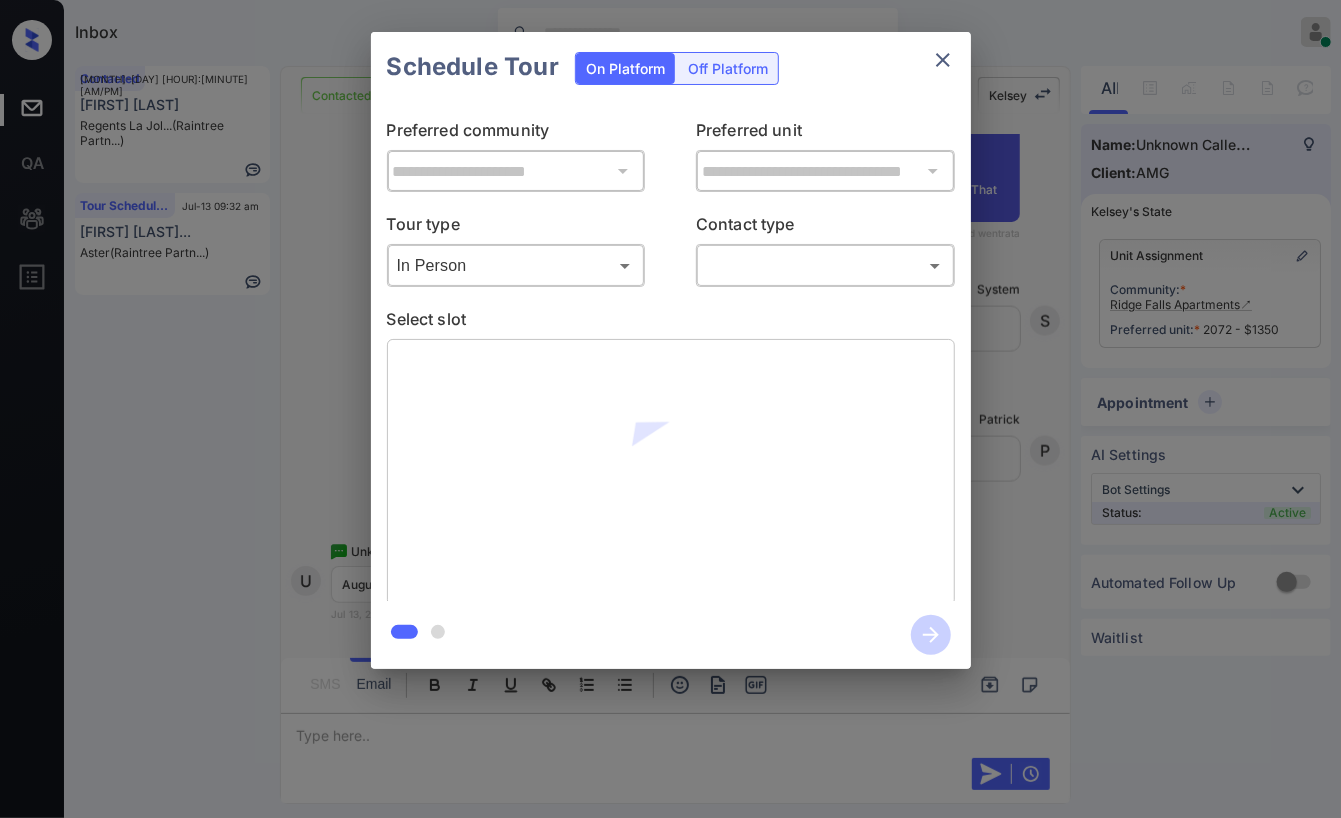 click on "​ ​" at bounding box center (825, 265) 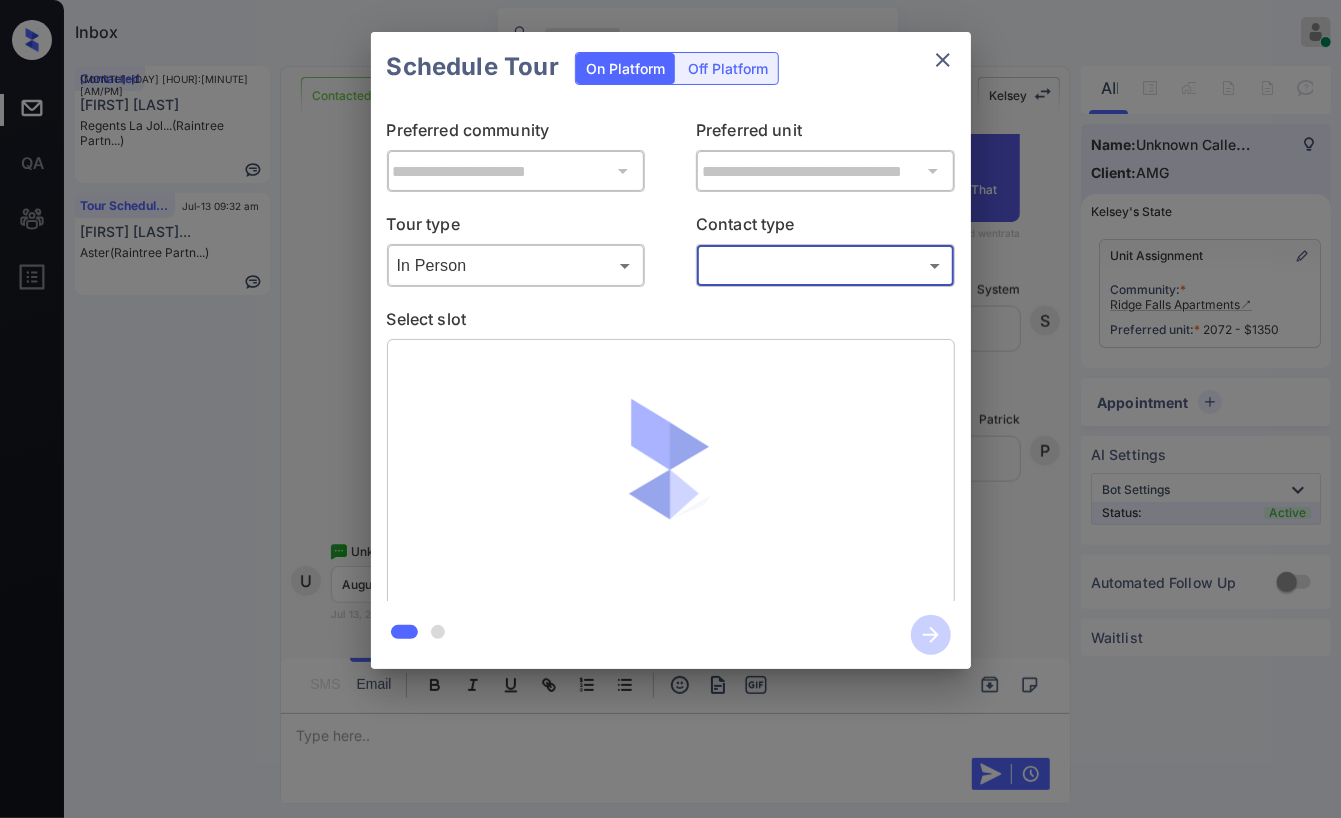 click on "Inbox Danielle Dela Cruz Online Set yourself   offline Set yourself   on break Profile Switch to  dark  mode Sign out Contacted Jul-13 09:30 am   Nancy Abrams Regents La Jol...  (Raintree Partn...) Tour Scheduled Jul-13 09:32 am   Courtney Harpe... Aster  (Raintree Partn...) Contacted Lost Lead Sentiment: Angry Upon sliding the acknowledgement:  Lead will move to lost stage. * ​ SMS and call option will be set to opt out. AFM will be turned off for the lead. Kelsey New Message Kelsey Notes Note: <a href="https://conversation.getzuma.com/6872b04e665450ba8b2f5ab4">https://conversation.getzuma.com/6872b04e665450ba8b2f5ab4</a> - Paste this link into your browser to view Kelsey’s conversation with the prospect Jul 12, 2025 11:58 am  Sync'd w  entrata K New Message Zuma Lead transferred to leasing agent: kelsey Jul 12, 2025 11:58 am  Sync'd w  entrata Z New Message Agent Lead created via leadPoller in Inbound stage. Jul 12, 2025 11:58 am A New Message Agent AFM Request sent to Kelsey. Jul 12, 2025 11:58 am A A" at bounding box center [670, 409] 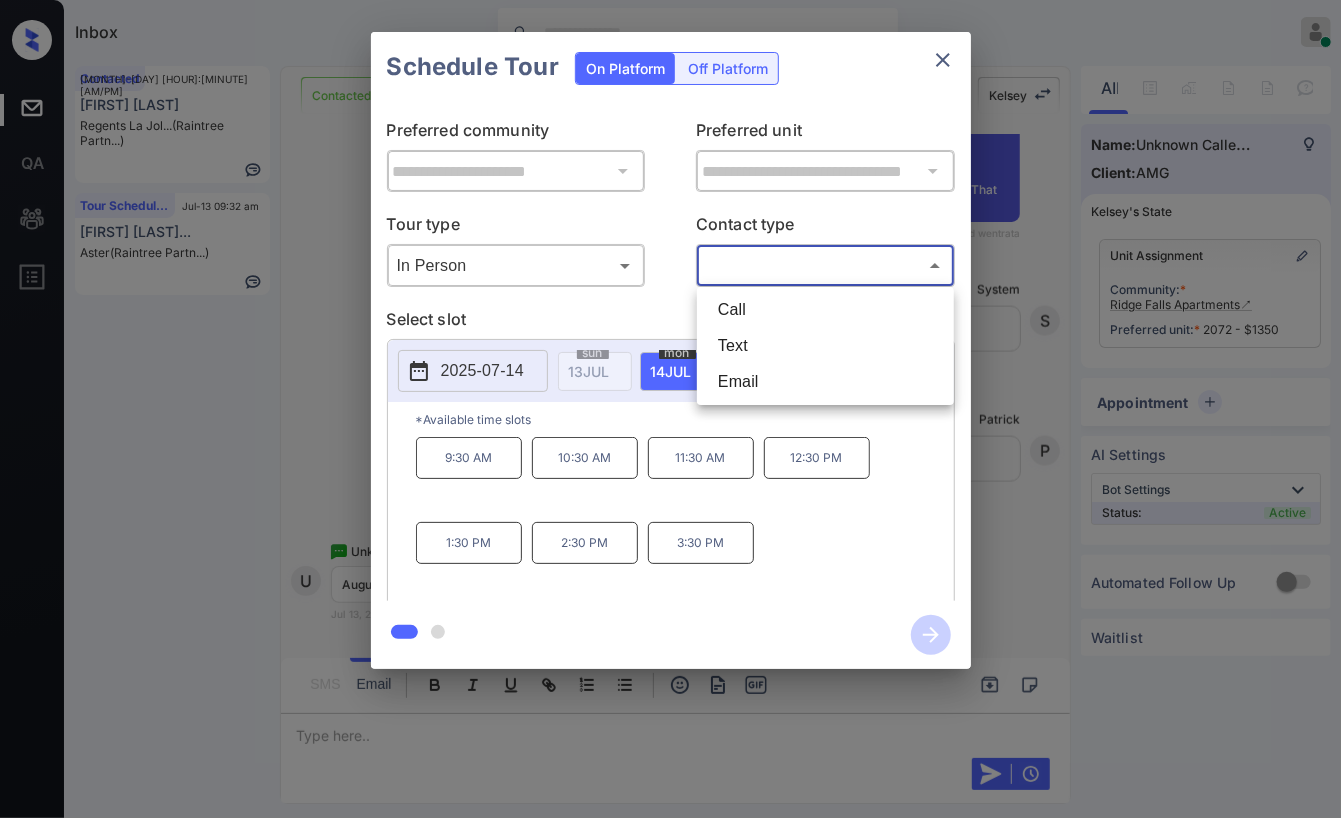 click on "Text" at bounding box center (825, 346) 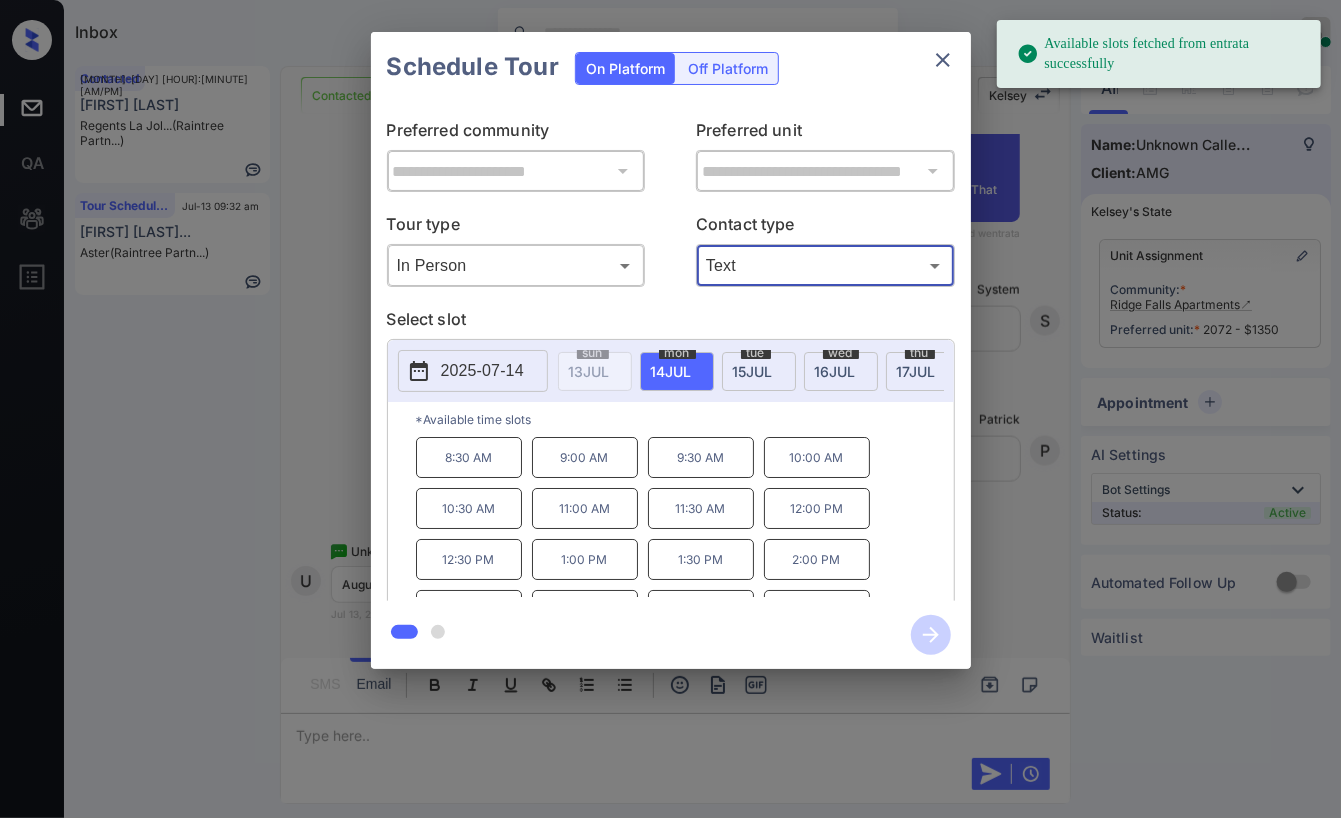 type on "****" 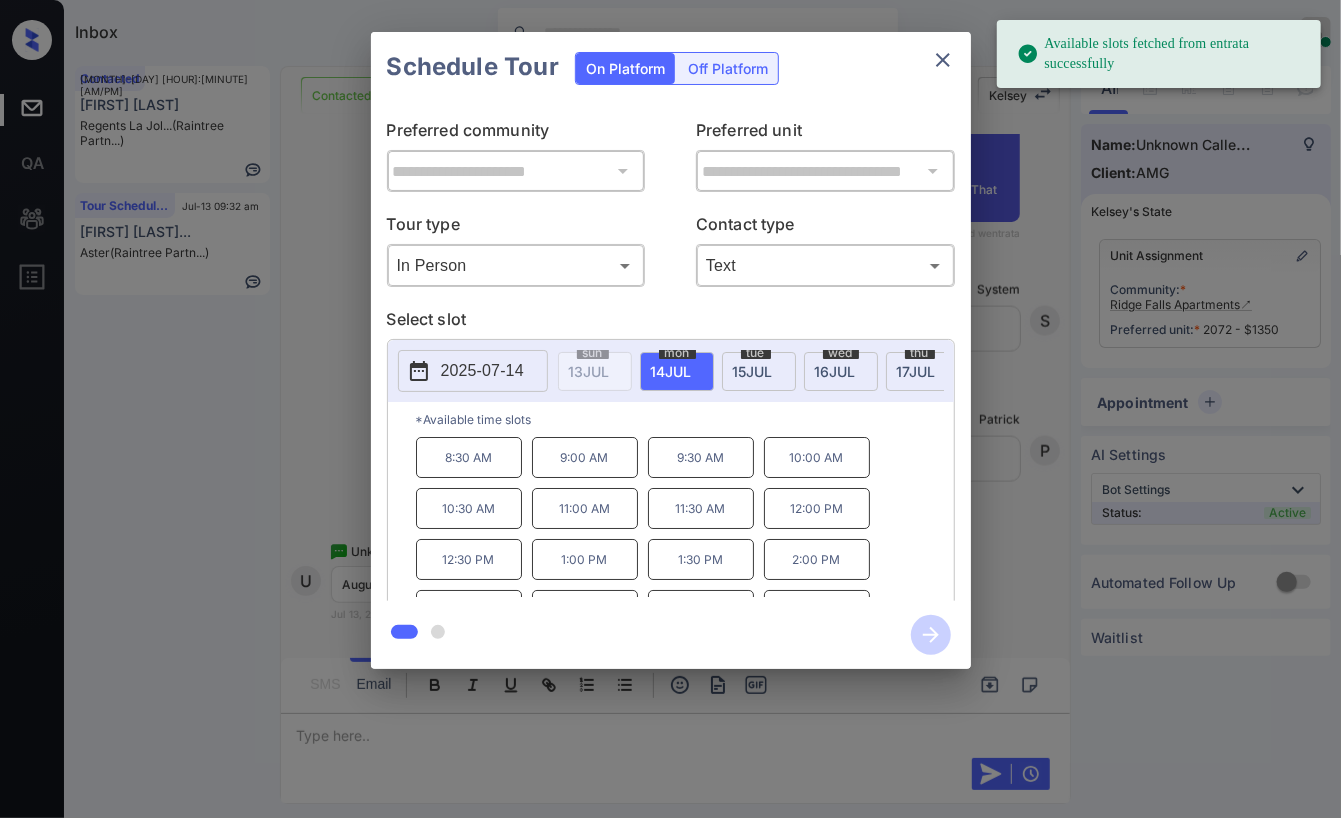 click on "2025-07-14" at bounding box center [482, 371] 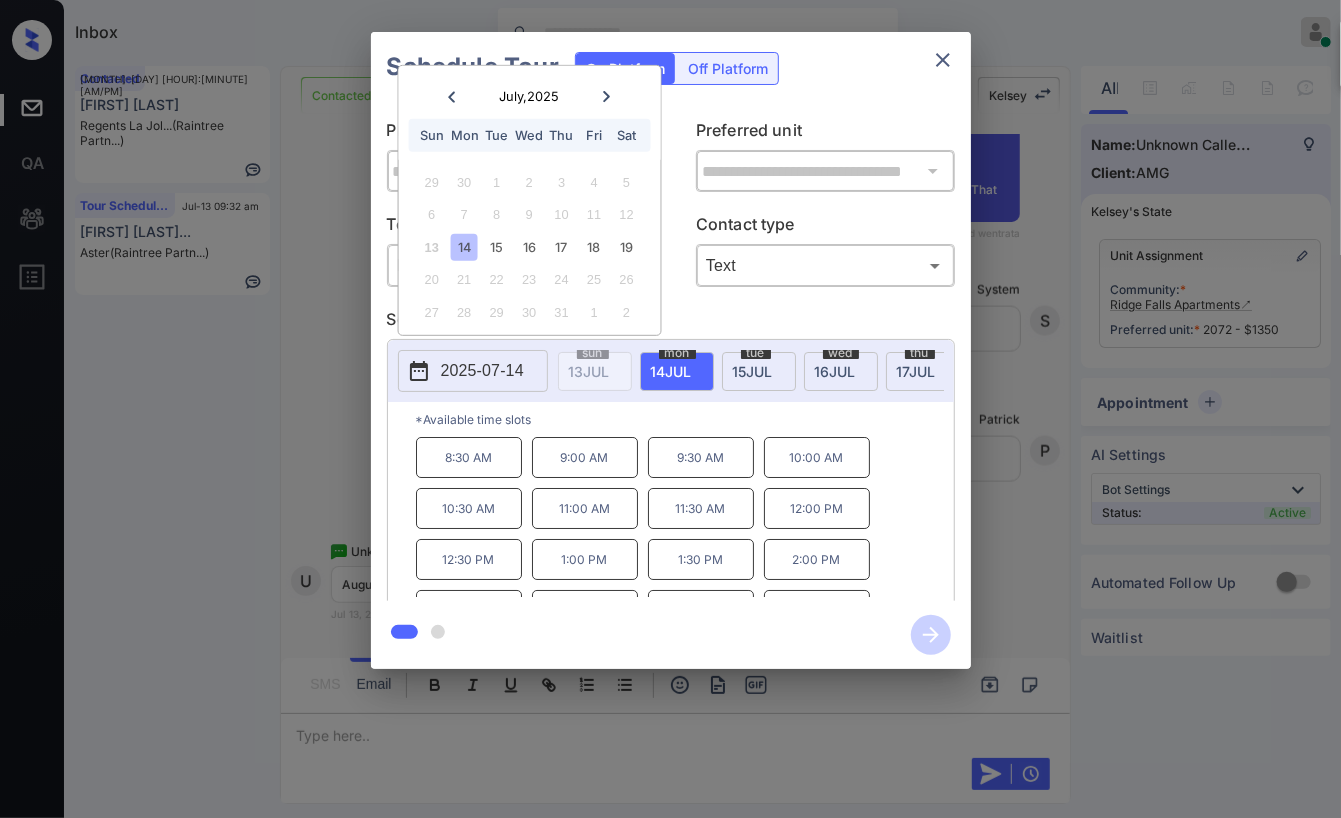 click 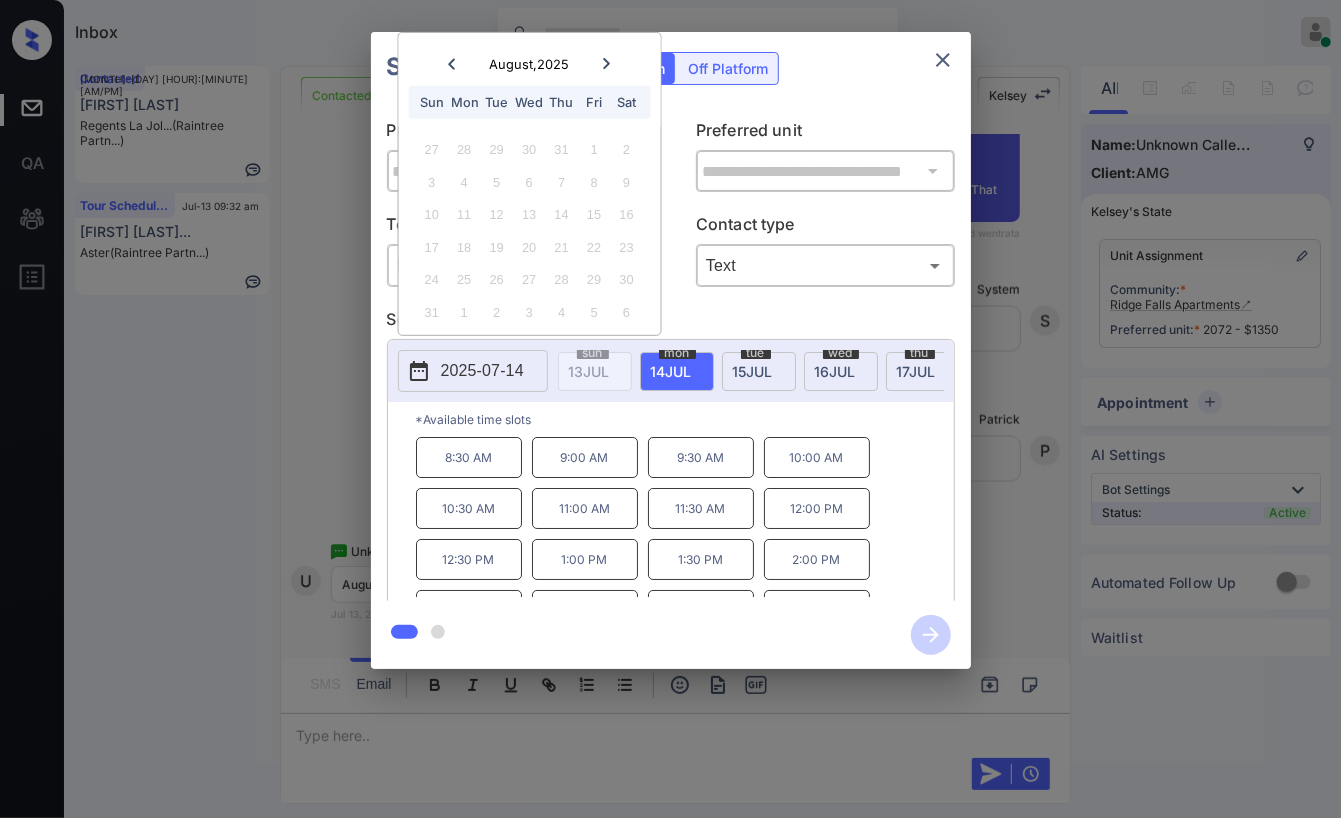 click 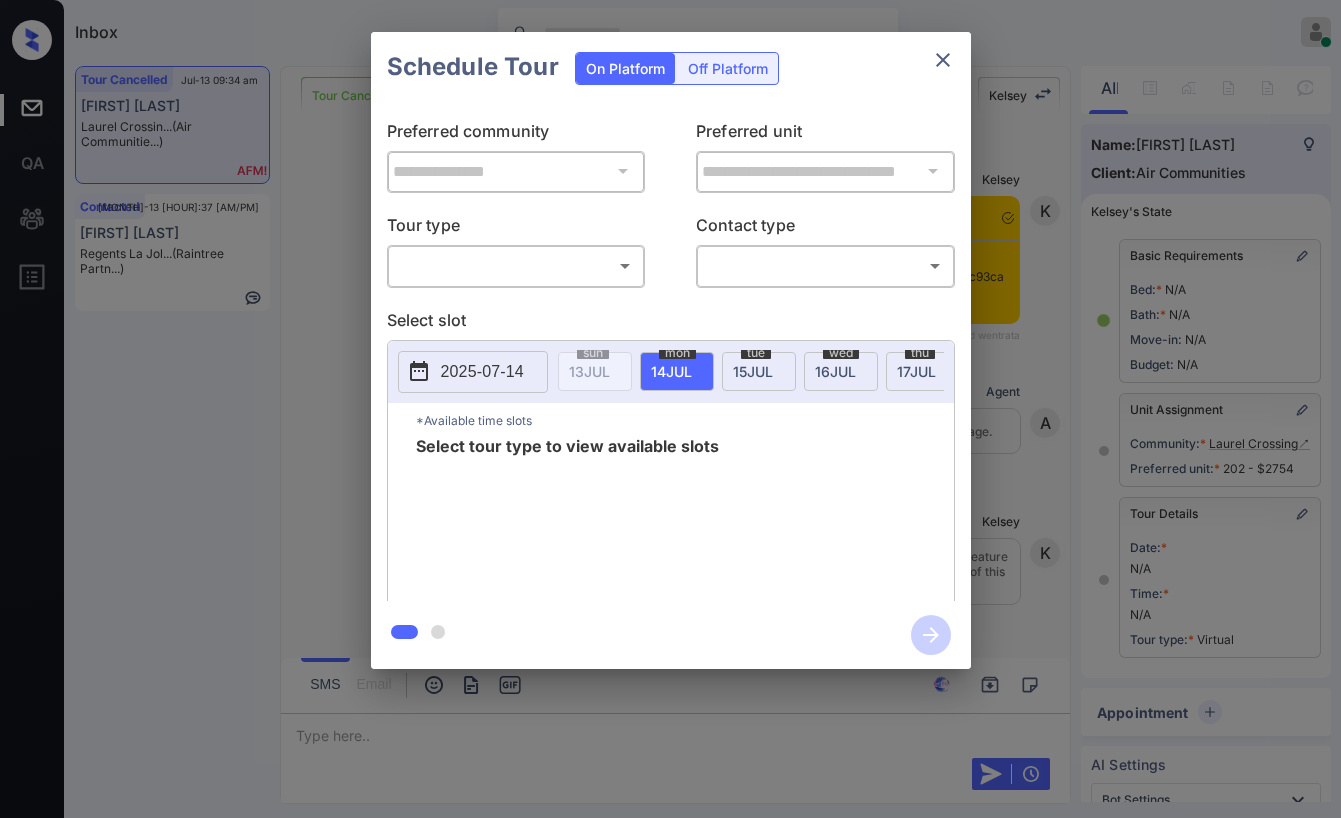 scroll, scrollTop: 0, scrollLeft: 0, axis: both 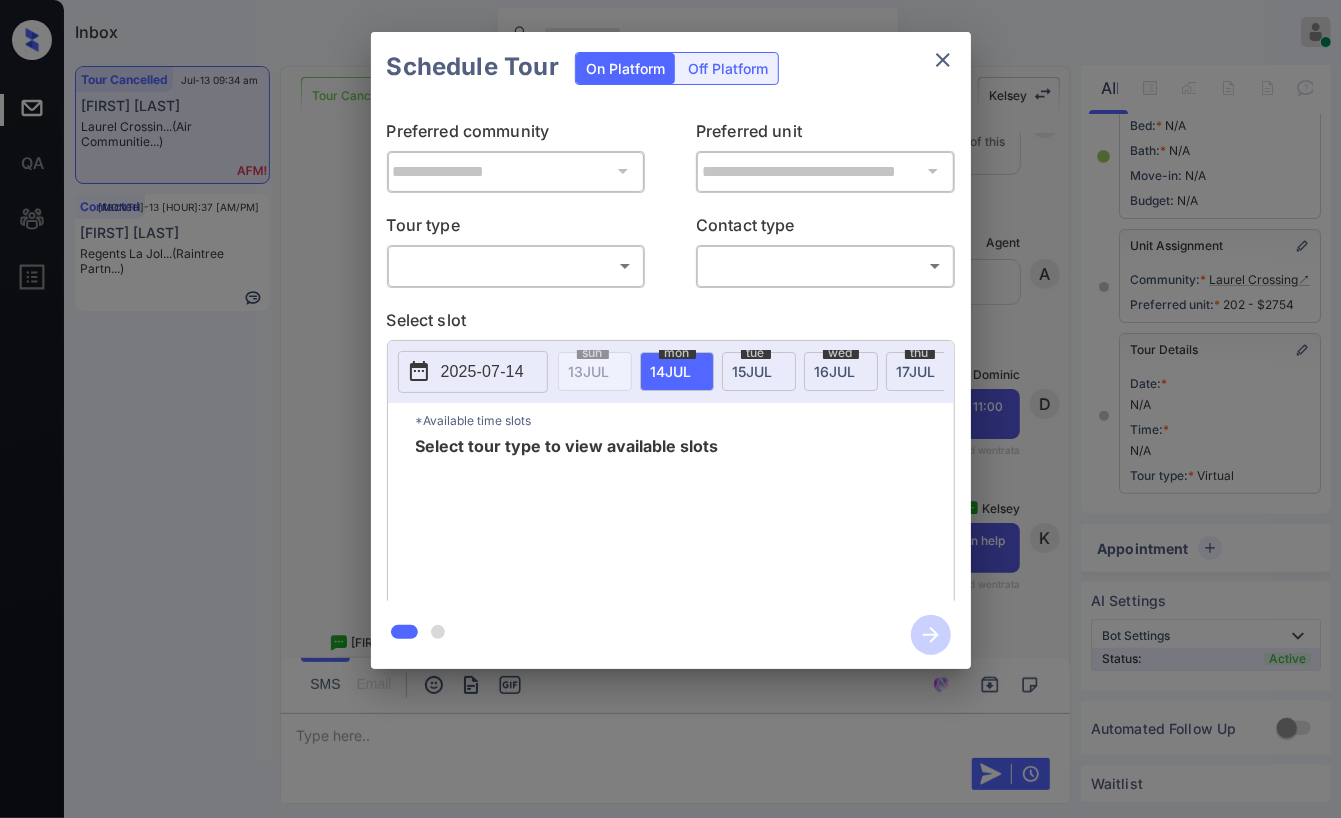 click on "Inbox [FIRST] [LAST] Online Set yourself   offline Set yourself   on break Profile Switch to  dark  mode Sign out Tour Cancelled [MONTH]-13 [HOUR]:34 [AM/PM]   [FIRST] [LAST]...  (Air Communitie...) Contacted [MONTH]-13 [HOUR]:37 [AM/PM]   [FIRST] [LAST] La Jol...  (Raintree Partn...) Tour Cancelled Lost Lead Sentiment: Angry Upon sliding the acknowledgement:  Lead will move to lost stage. * ​ SMS and call option will be set to opt out. AFM will be turned off for the lead. [FIRST] New Message [FIRST] Notes Note: https://conversation.getzuma.com/6832c30eb69ec93cacb5aefd - Paste this link into your browser to view [FIRST]’s conversation with the prospect [MONTH] 25, 2025 [HOUR]:13 [AM/PM]  Sync'd w  entrata K New Message Agent Lead created via zuma-chatbot in Inbound stage. [MONTH] 25, 2025 [HOUR]:13 [AM/PM] A New Message [FIRST] Due to the activation of disableLeadTransfer feature flag, [FIRST] will no longer transfer ownership of this CRM guest card K New Message Zuma" at bounding box center [670, 409] 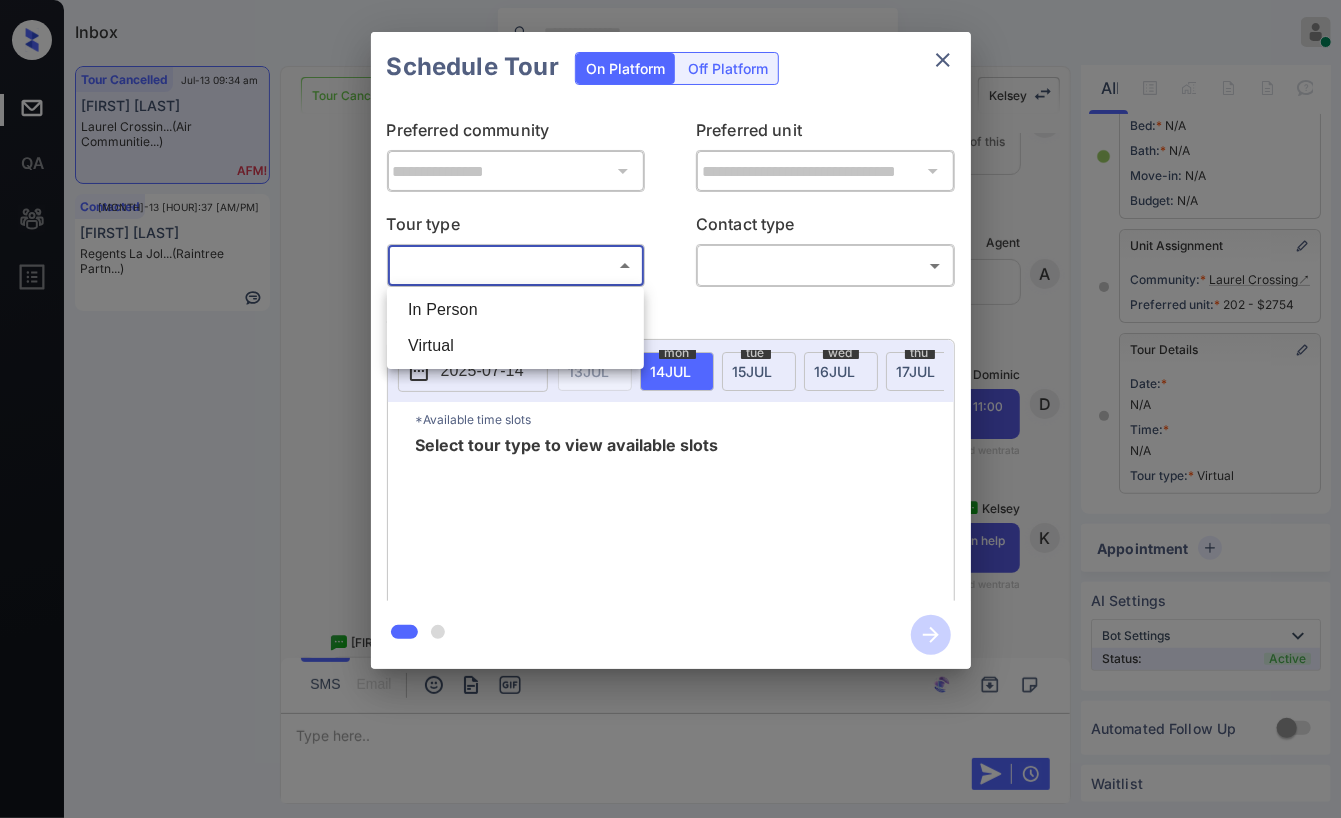 click on "Virtual" at bounding box center (515, 346) 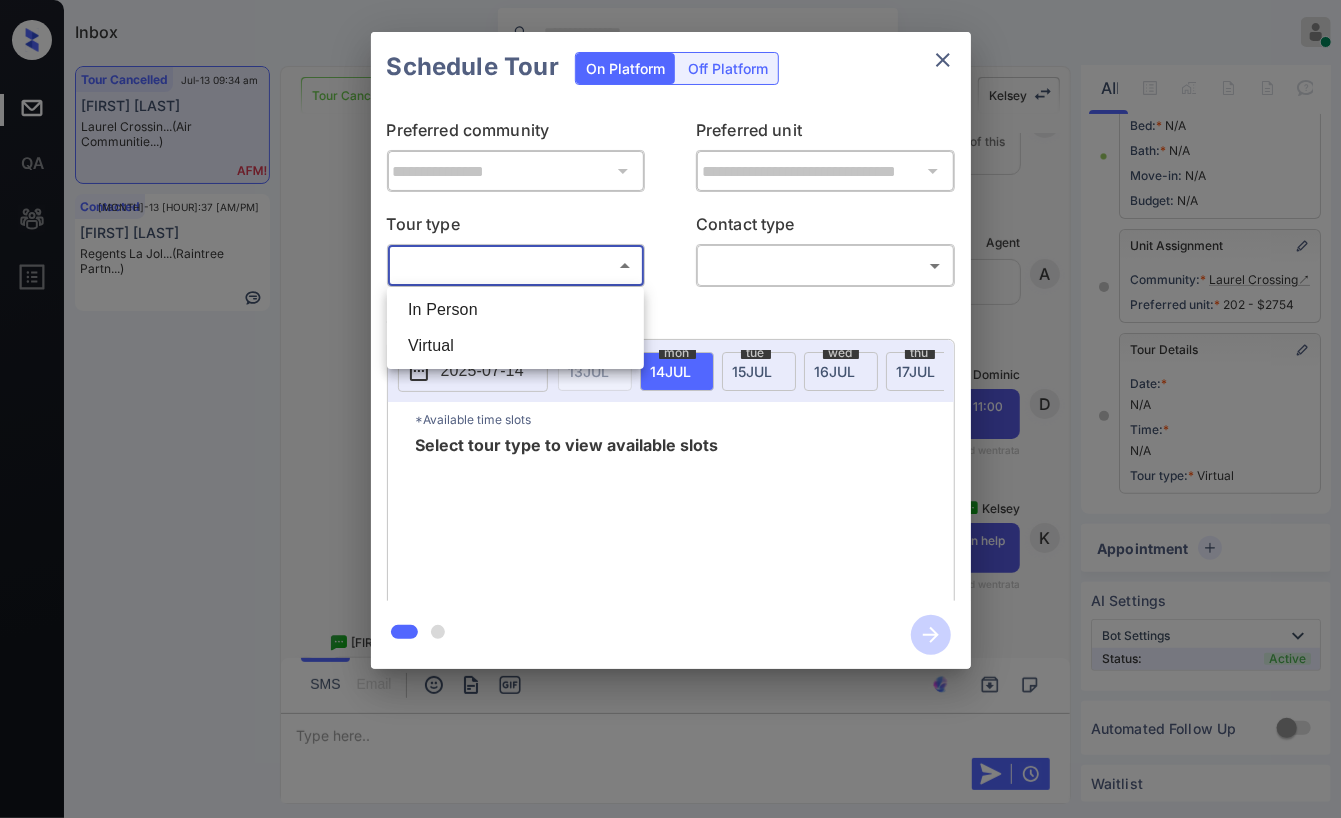 type on "*******" 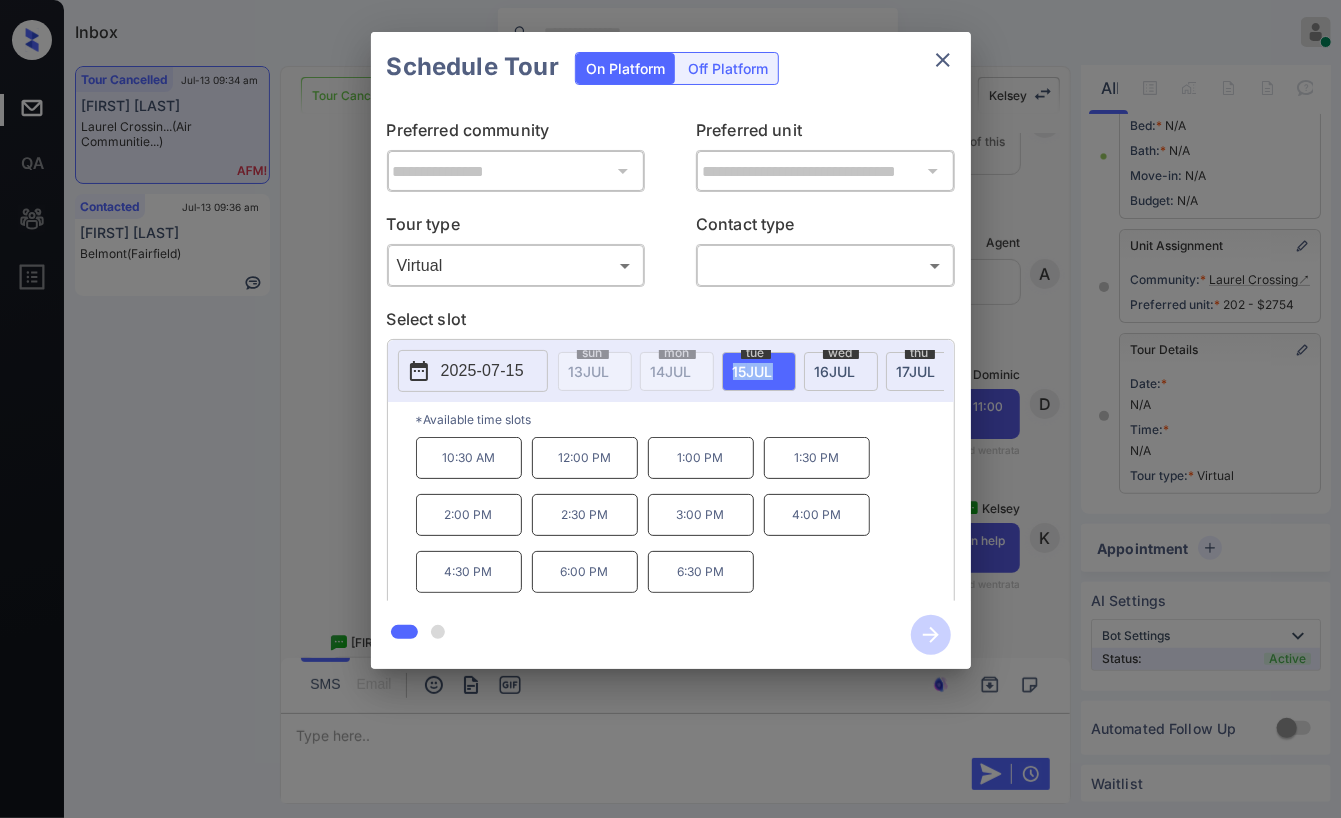 drag, startPoint x: 727, startPoint y: 371, endPoint x: 783, endPoint y: 371, distance: 56 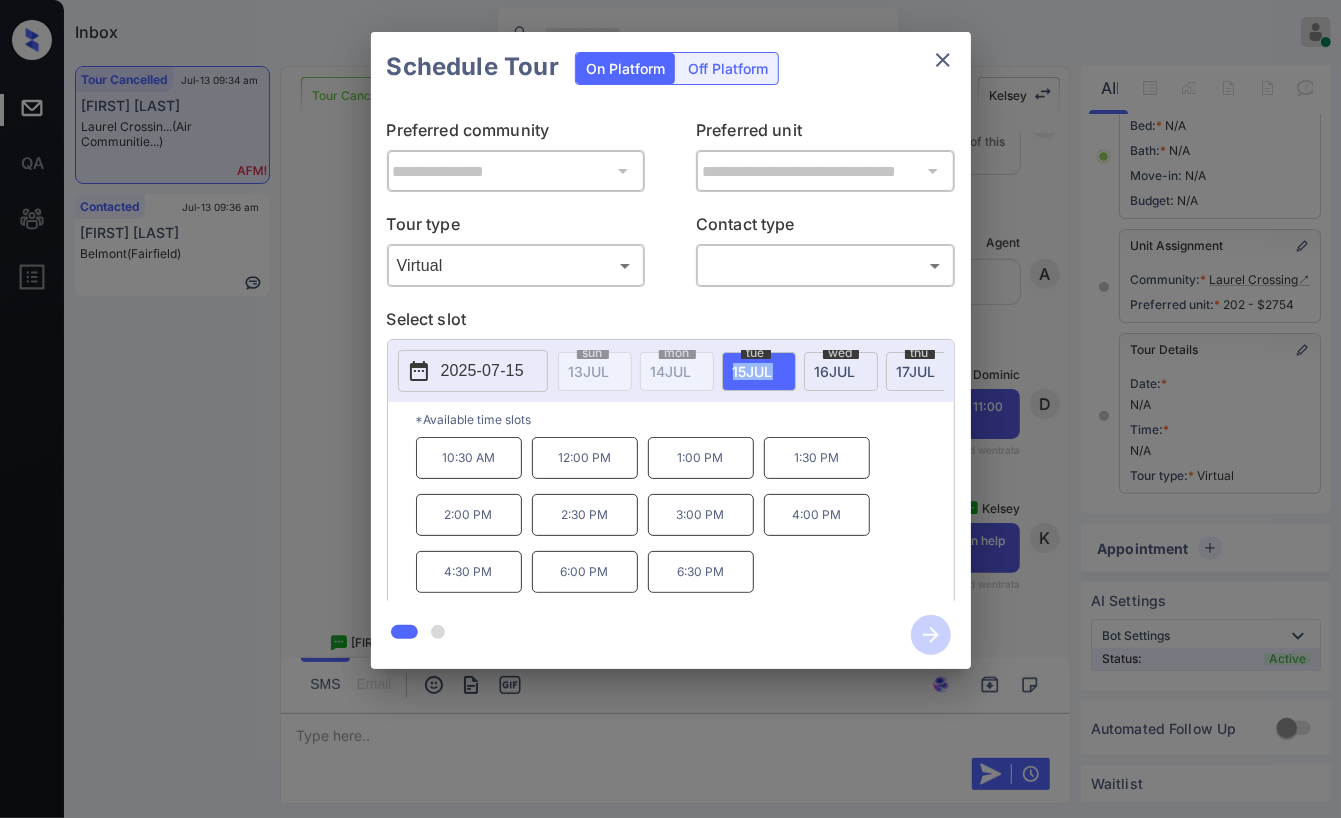 click on "tue 15 JUL" at bounding box center [759, 371] 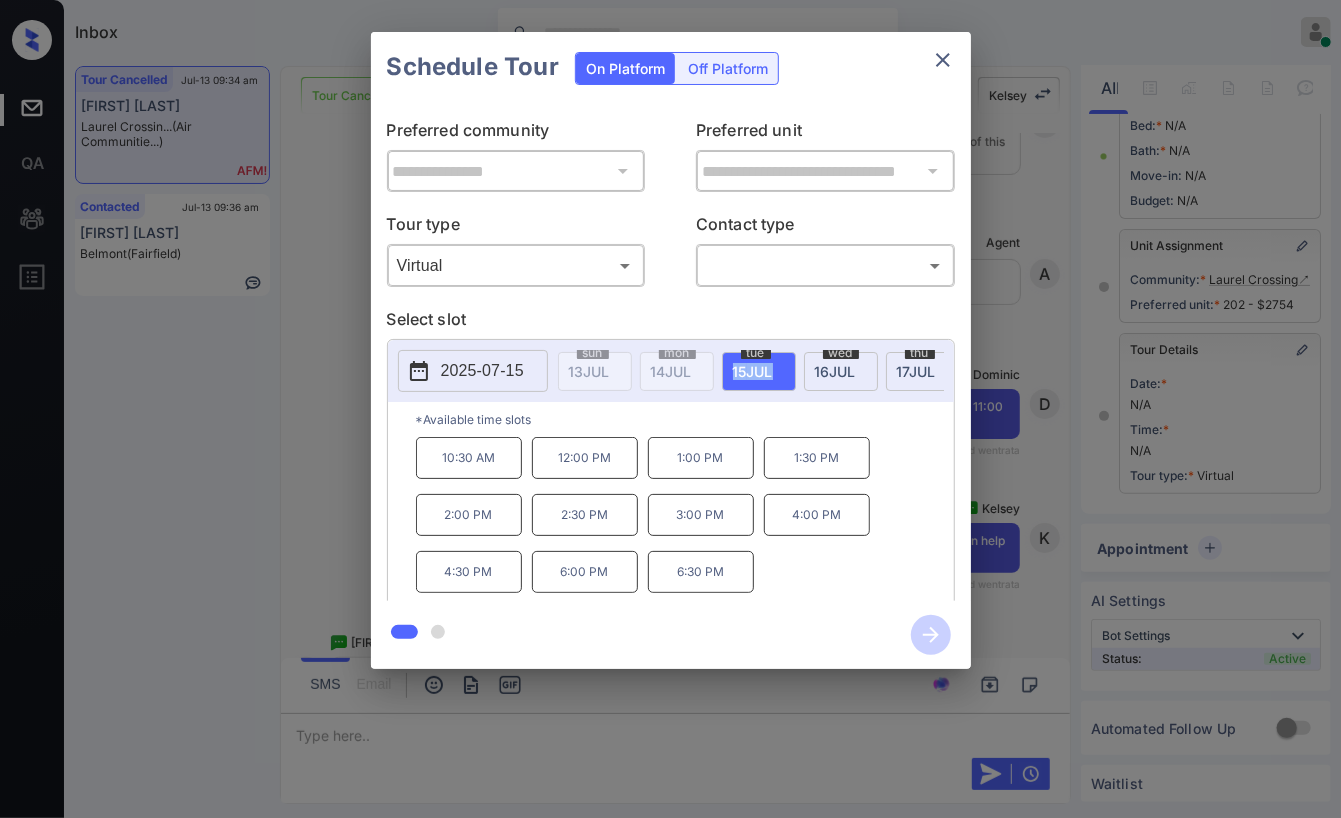 copy on "15 JUL" 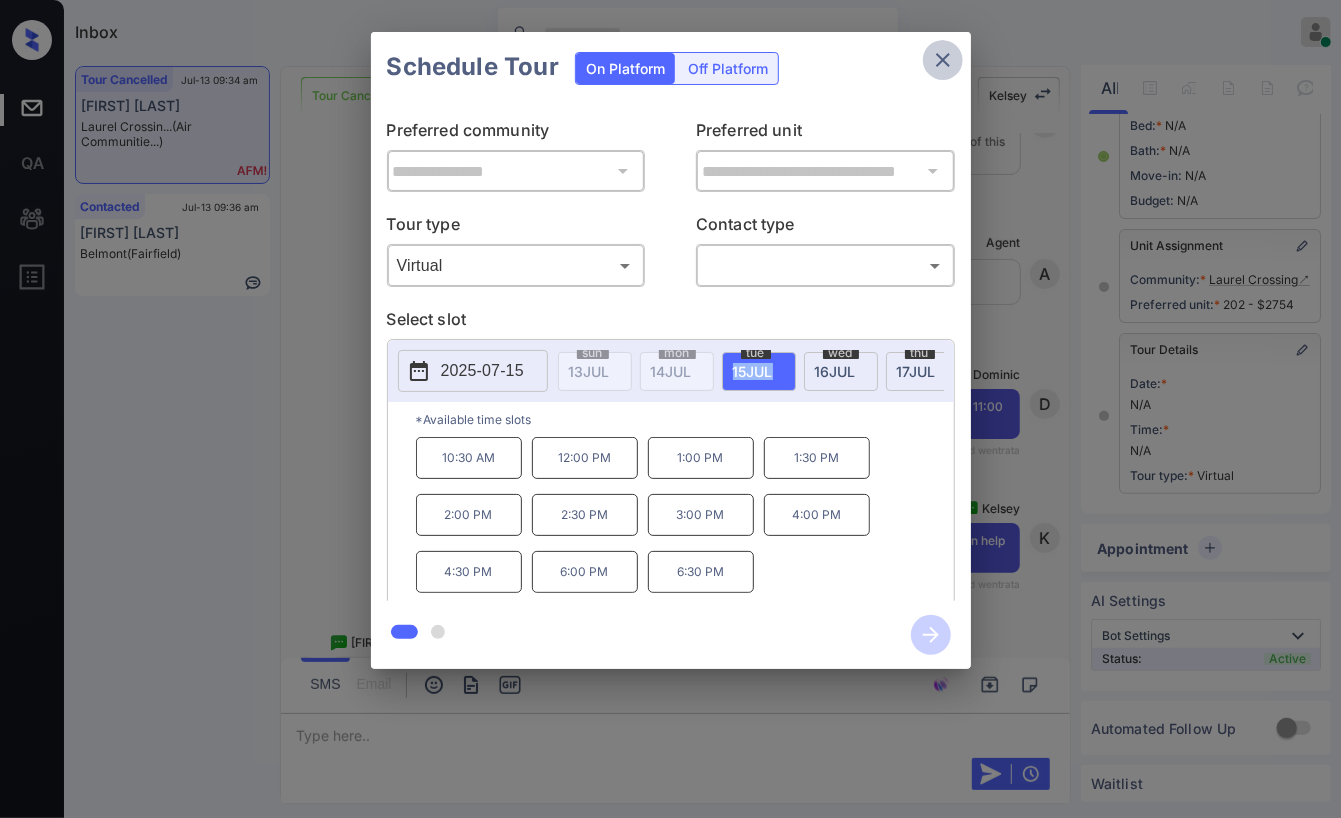 click 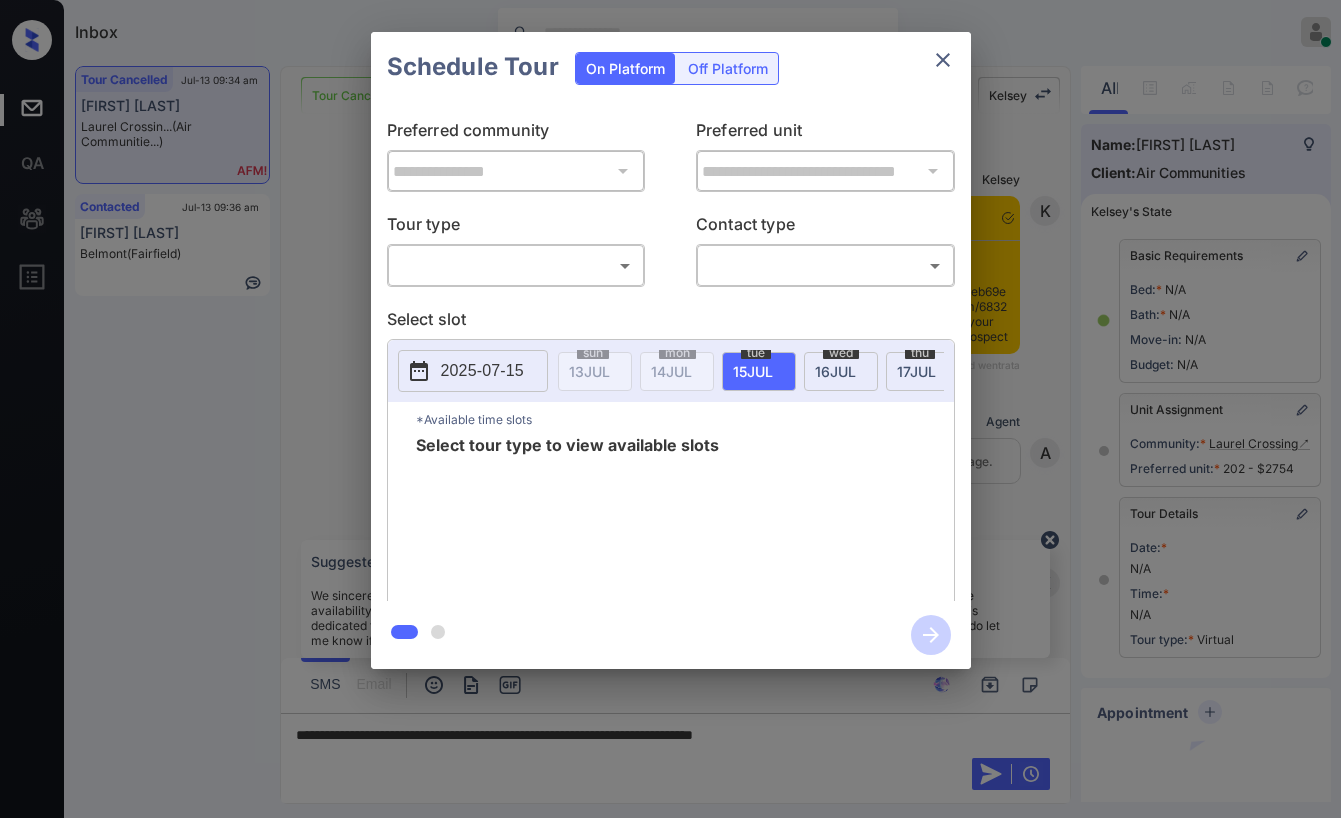 scroll, scrollTop: 0, scrollLeft: 0, axis: both 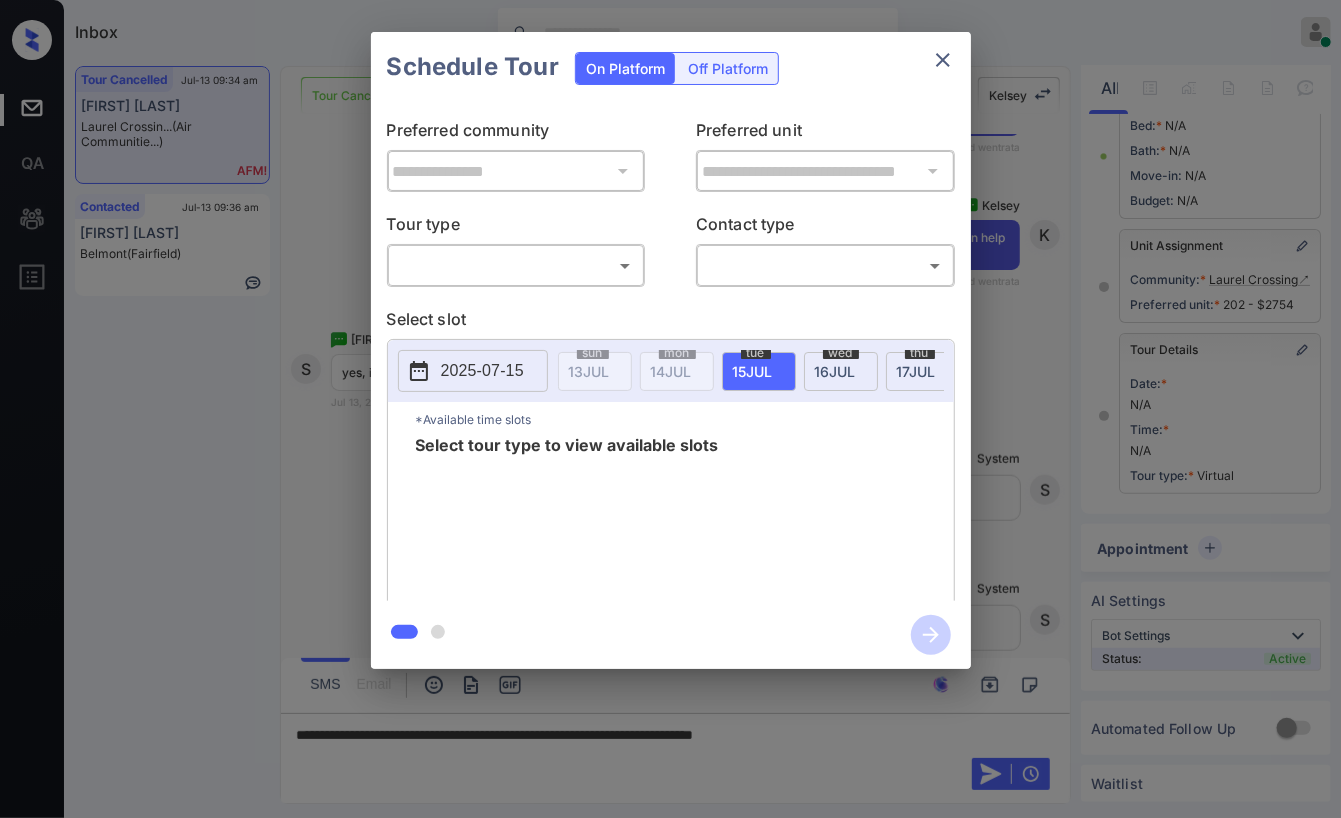 click on "Inbox [FIRST] [LAST] Online Set yourself   offline Set yourself   on break Profile Switch to  dark  mode Sign out Tour Cancelled [MONTH]-[DAY] [TIME]   [FIRST] [LAST] Laurel Crossin...  (Air Communitie...) Contacted [MONTH]-[DAY] [TIME]   [FIRST] [LAST] Belmont  (Fairfield) Tour Cancelled Lost Lead Sentiment: Angry Upon sliding the acknowledgement:  Lead will move to lost stage. * ​ SMS and call option will be set to opt out. AFM will be turned off for the lead. [FIRST] New Message [FIRST] Notes Note: <a href="https://conversation.getzuma.com/6832c30eb69ec93cacb5aefd">https://conversation.getzuma.com/6832c30eb69ec93cacb5aefd</a> - Paste this link into your browser to view [FIRST]’s conversation with the prospect [MONTH] [DAY], [YEAR] [TIME]  Sync'd w  entrata [FIRST] New Message [FIRST] Lead created via zuma-chatbot in Inbound stage. [MONTH] [DAY], [YEAR] [TIME] A New Message [FIRST] Due to the activation of disableLeadTransfer feature flag, [FIRST] will no longer transfer ownership of this CRM guest card [MONTH] [DAY], [YEAR] [TIME] K New Message" at bounding box center (670, 409) 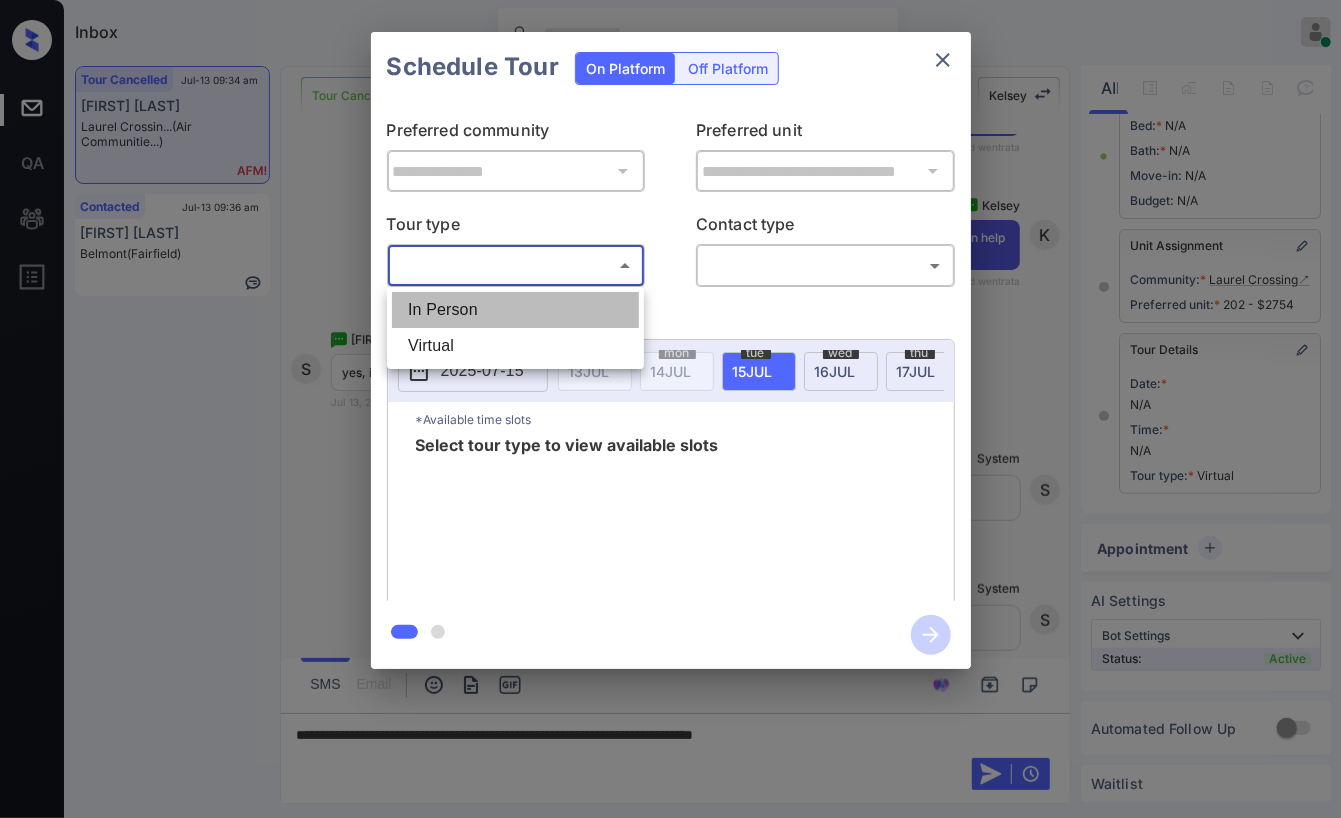 click on "In Person" at bounding box center (515, 310) 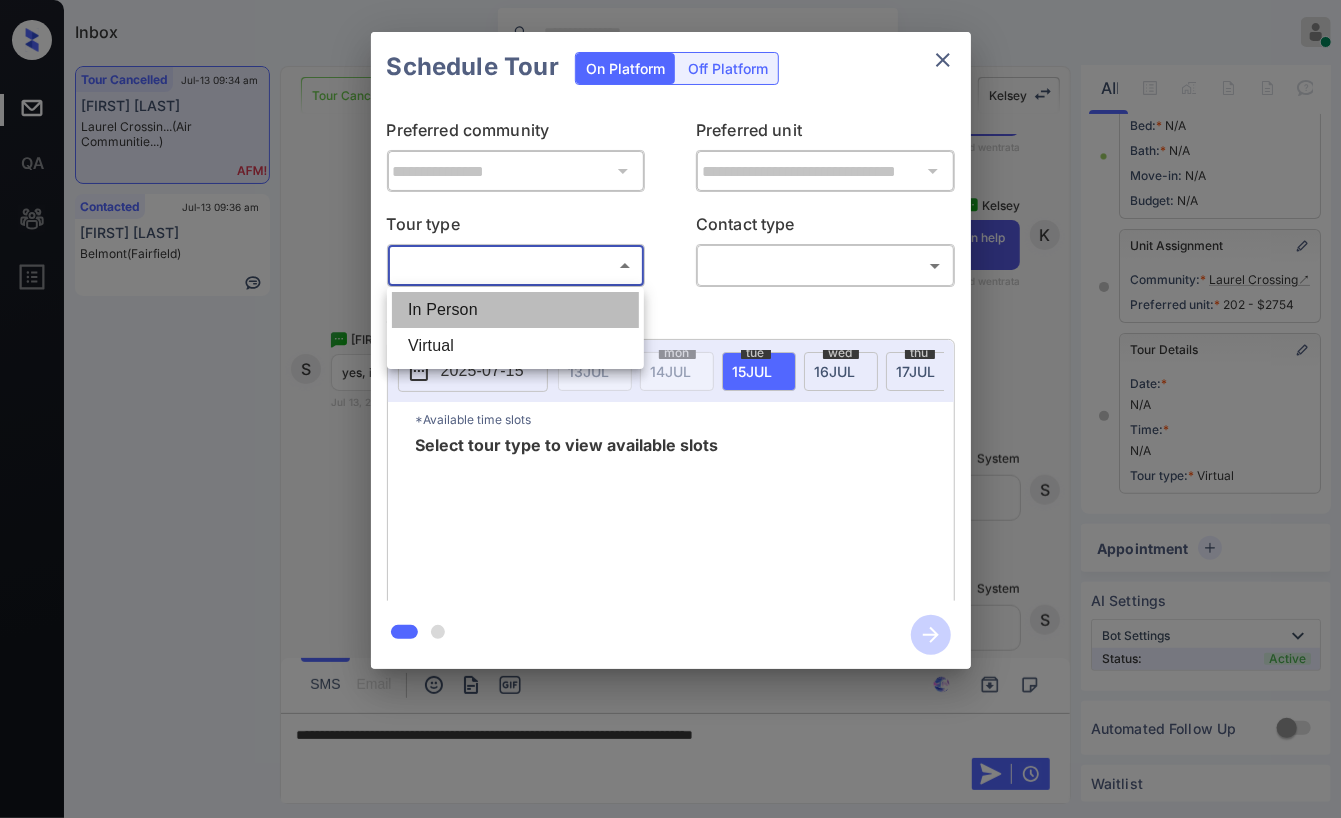type on "********" 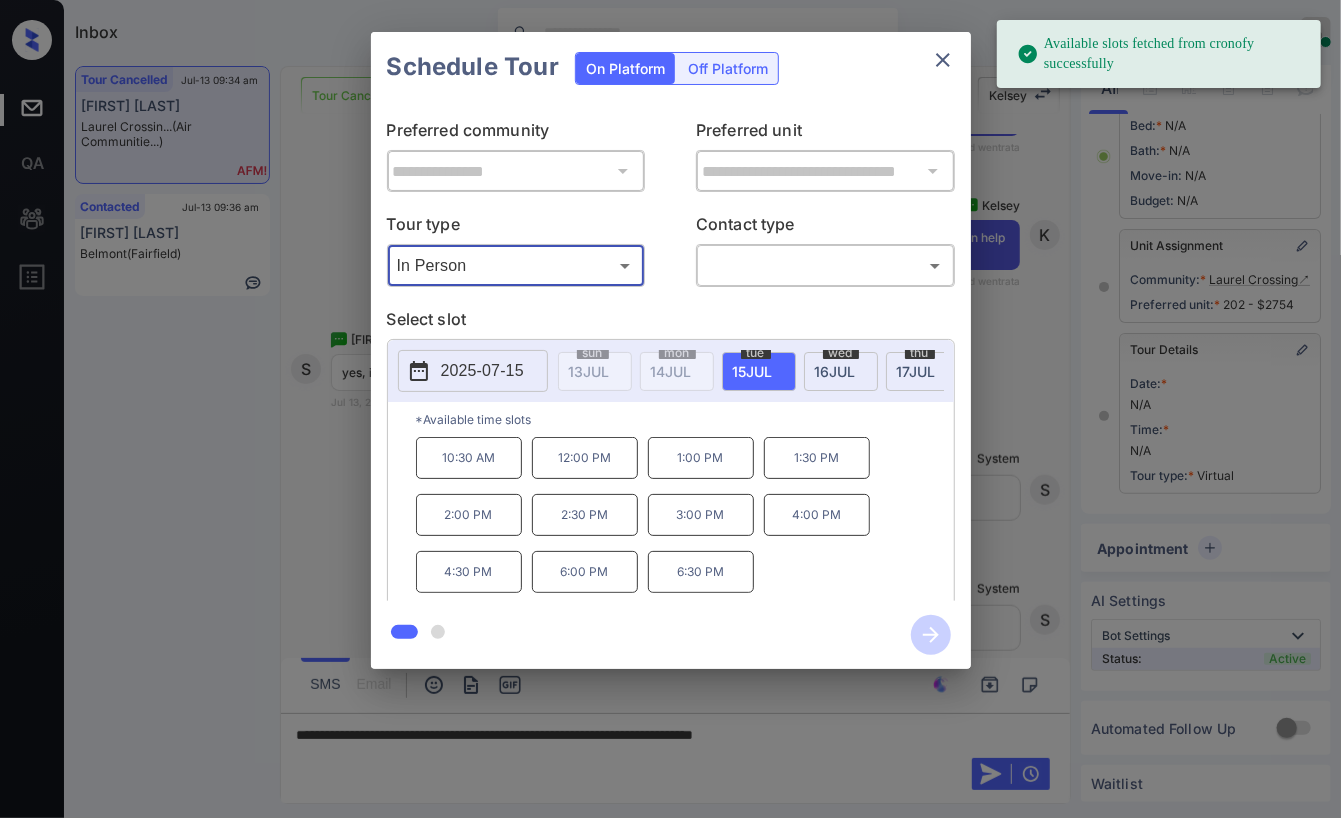 click 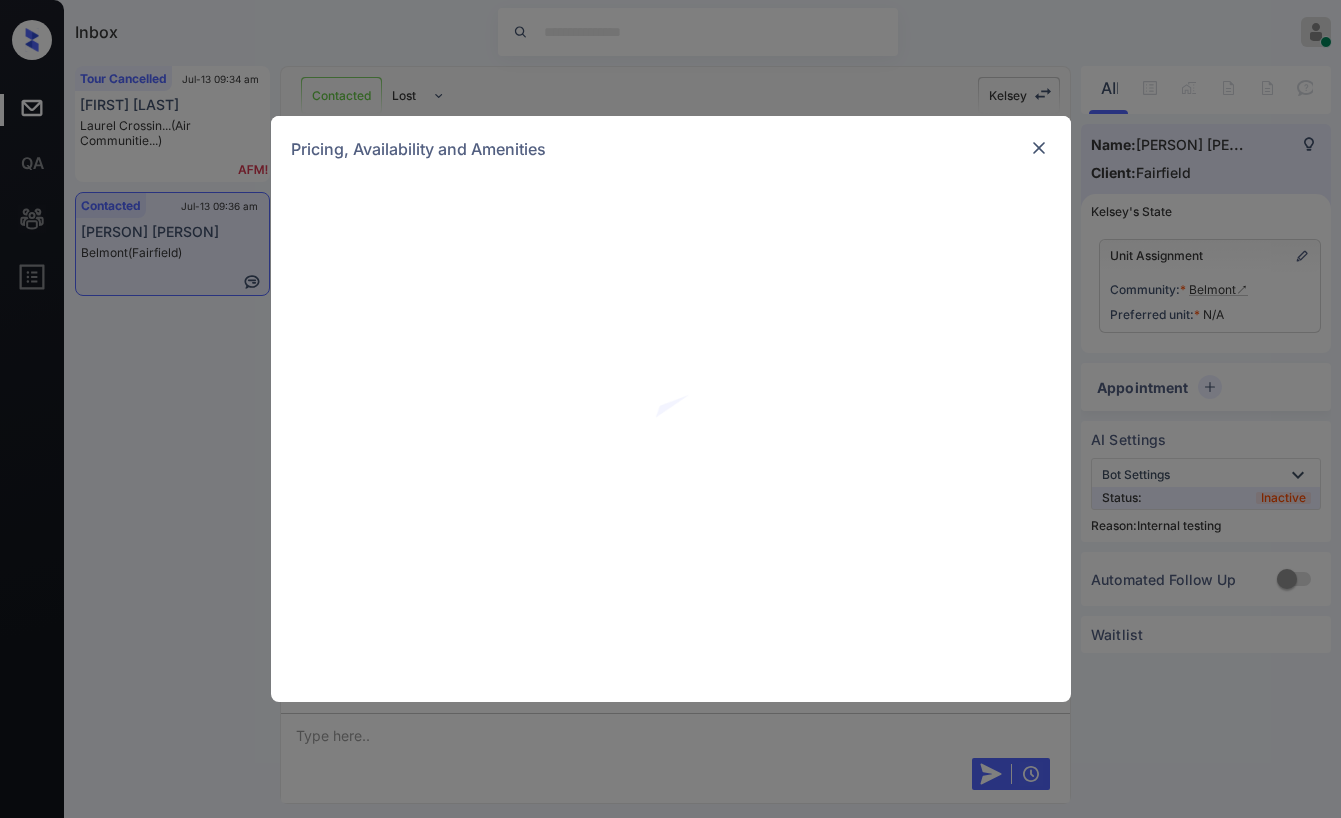 scroll, scrollTop: 0, scrollLeft: 0, axis: both 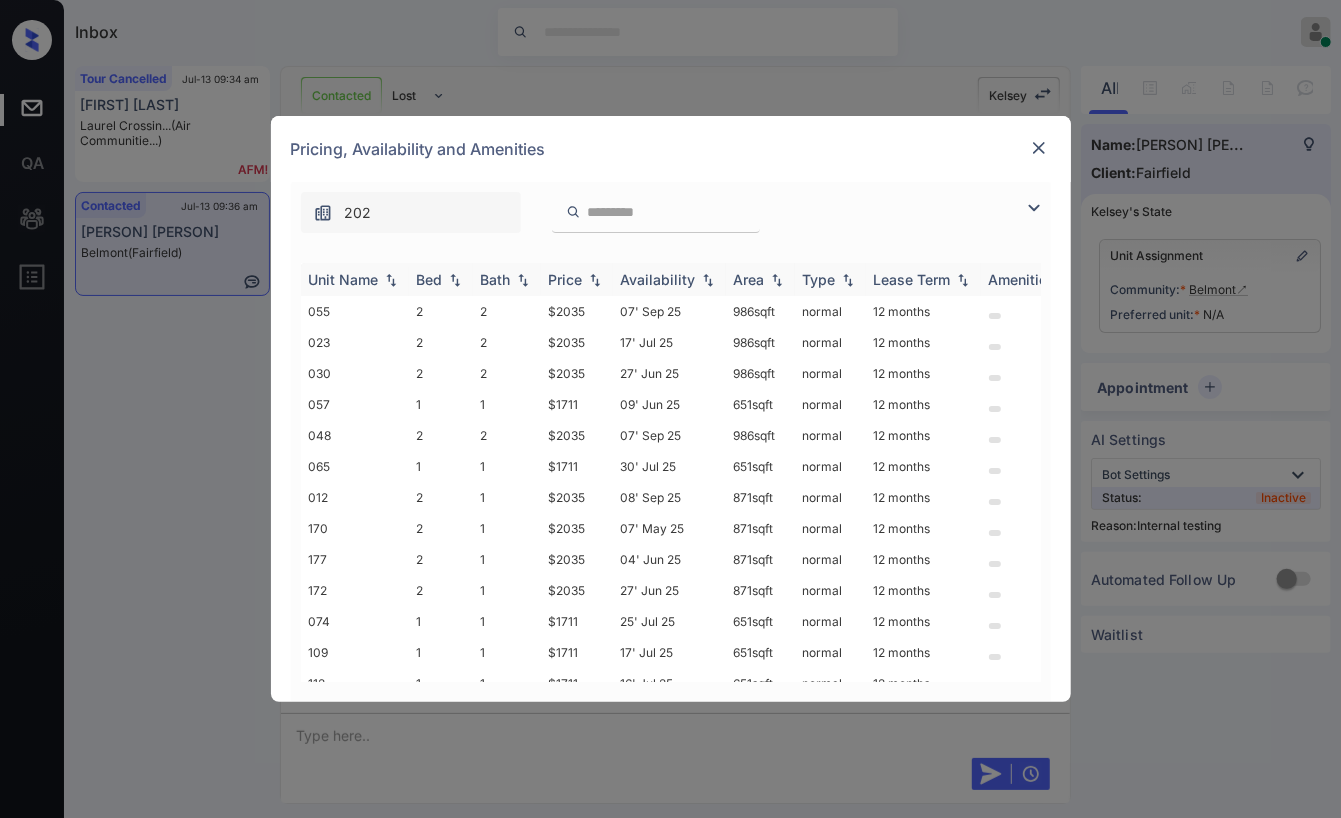 click on "Bed" at bounding box center [430, 279] 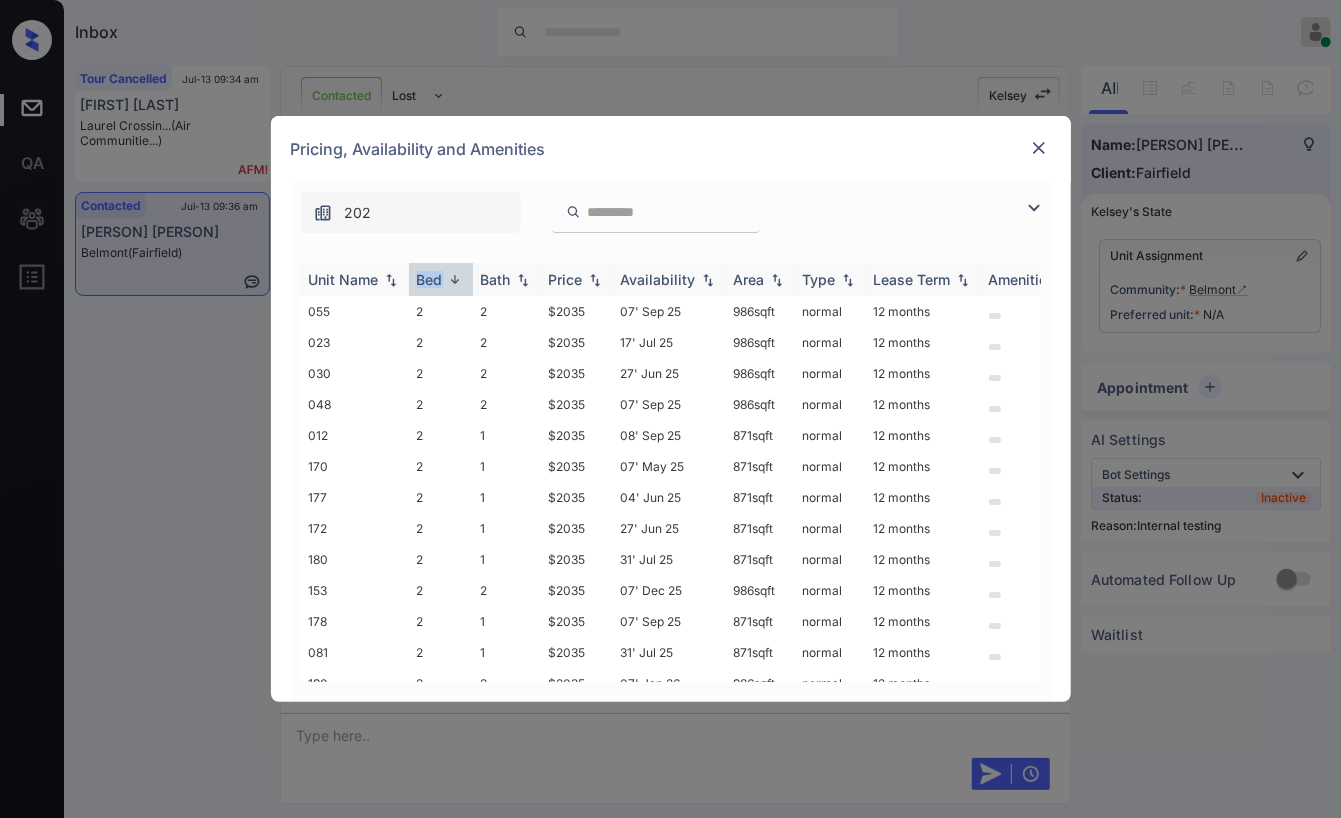 click on "Bed" at bounding box center [430, 279] 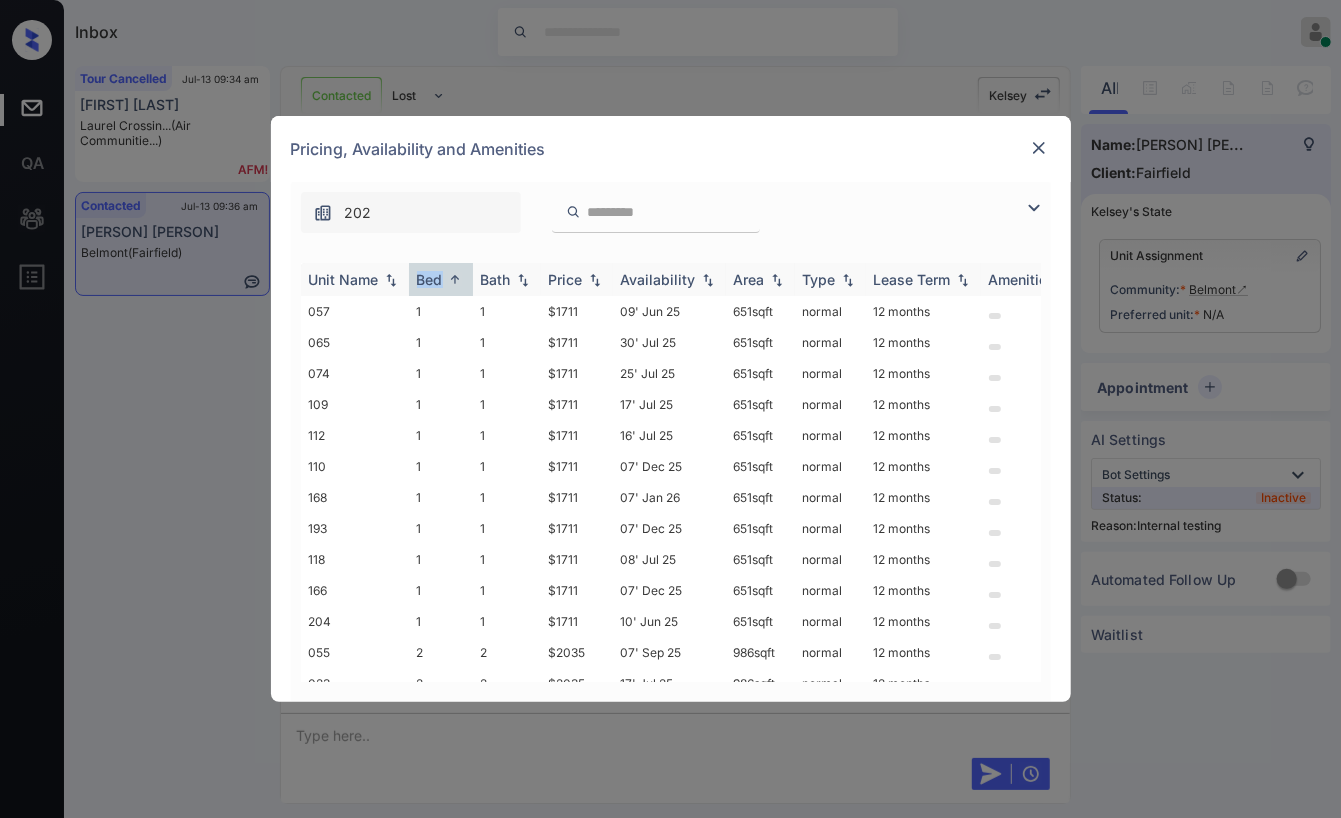 click on "Bed" at bounding box center (430, 279) 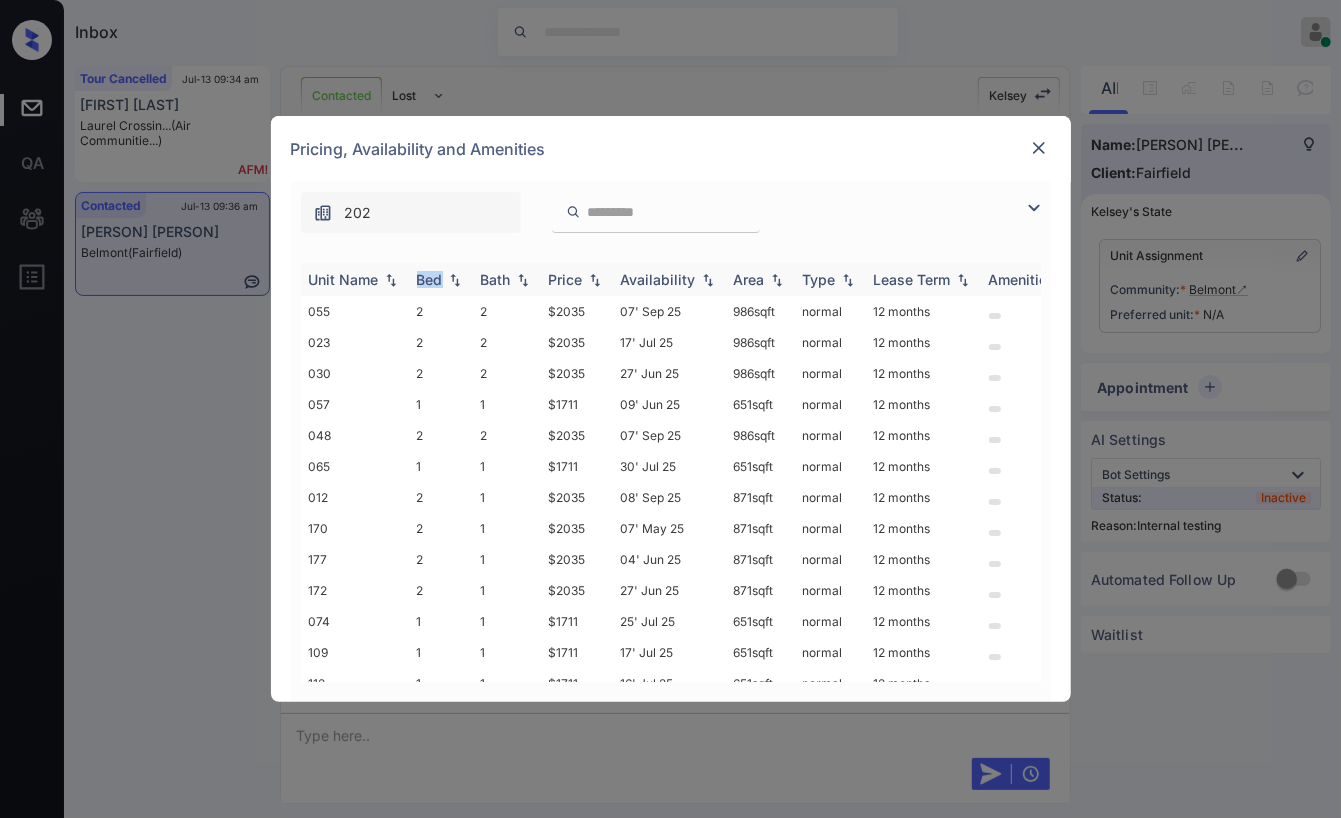 click on "Bed" at bounding box center [430, 279] 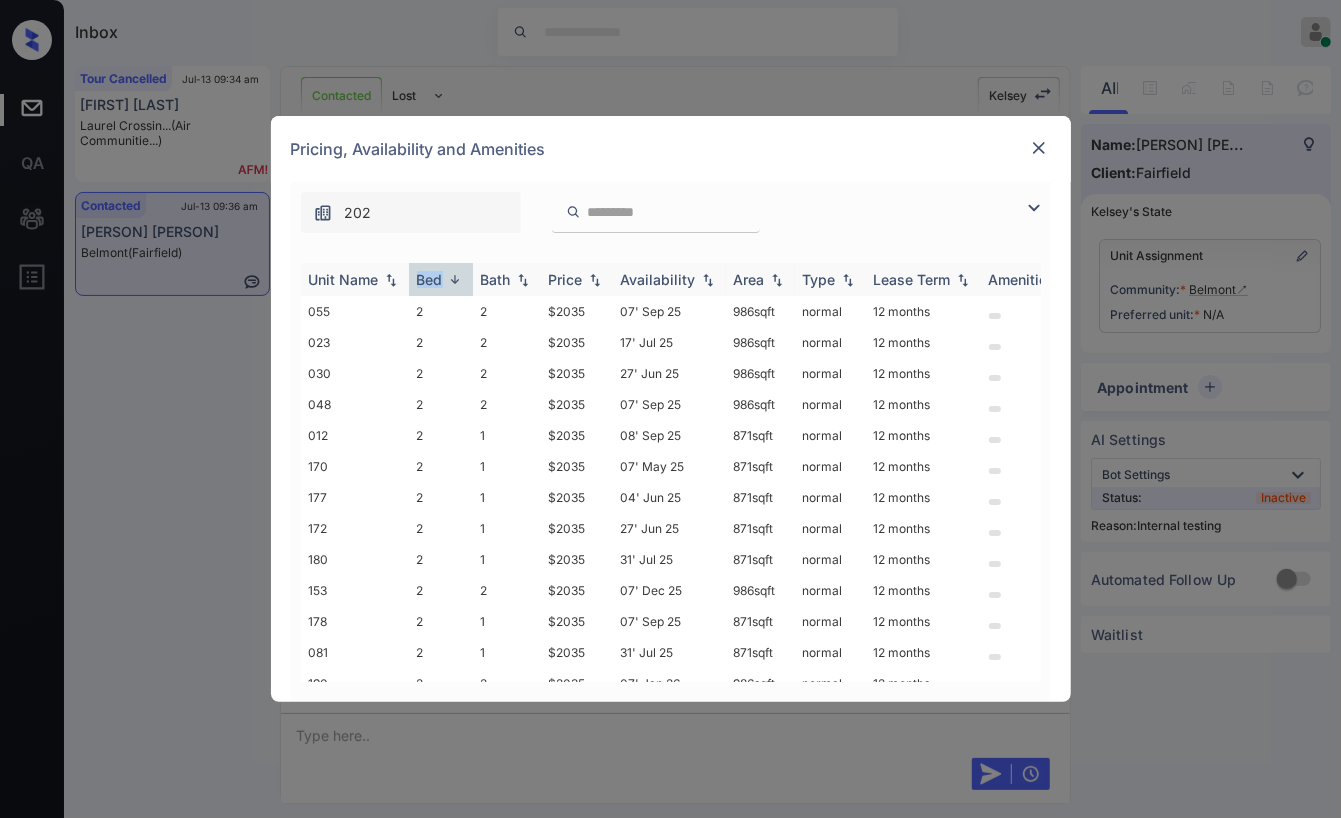 click on "Bed" at bounding box center [430, 279] 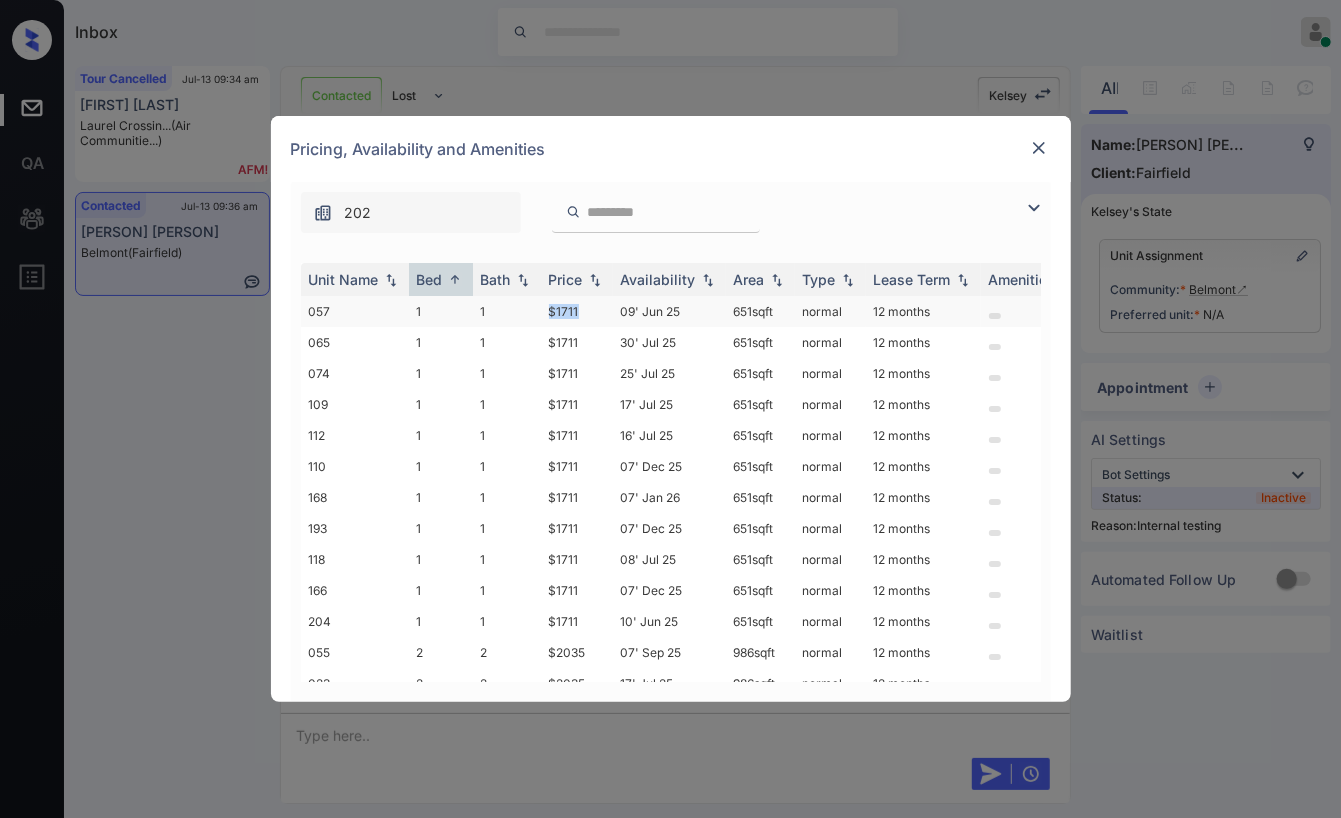 drag, startPoint x: 540, startPoint y: 310, endPoint x: 589, endPoint y: 314, distance: 49.162994 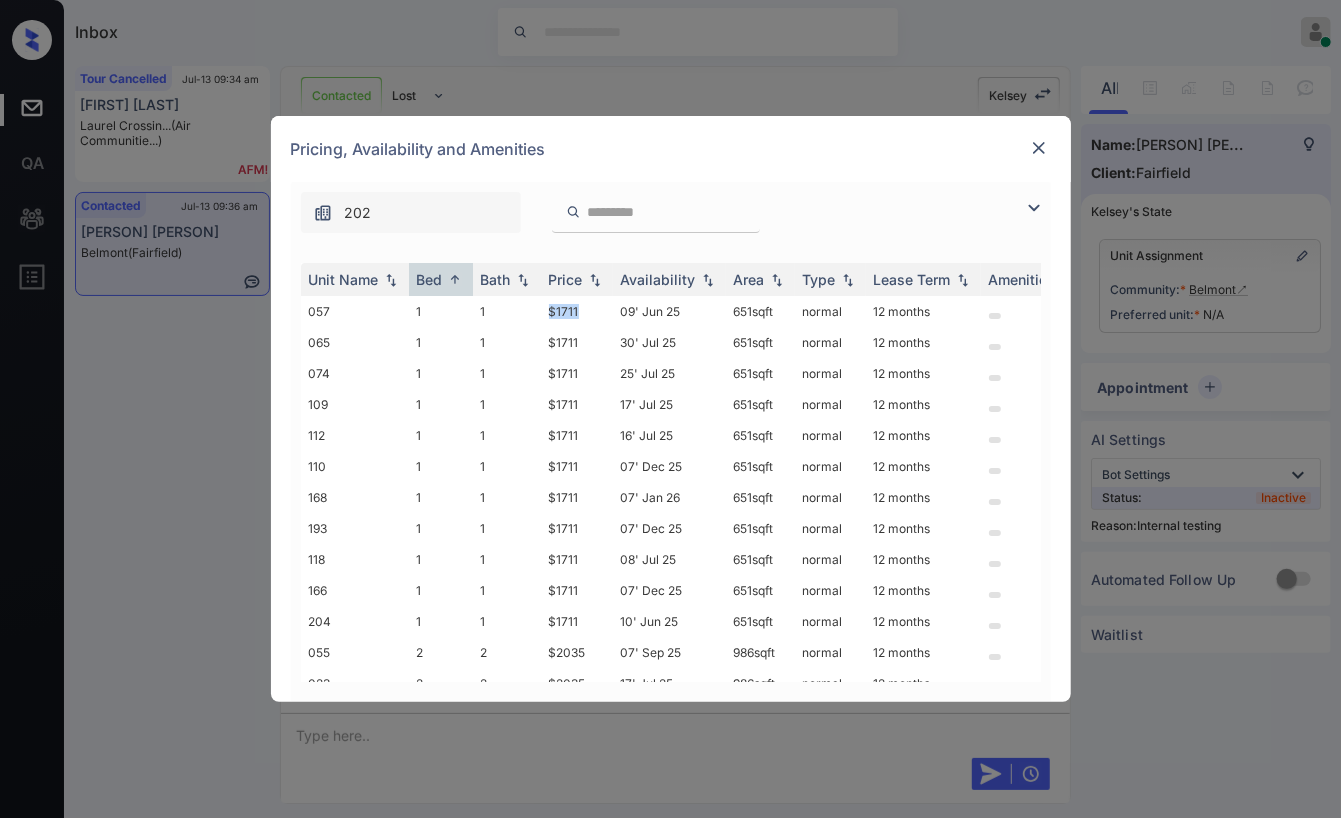 click at bounding box center (1039, 148) 